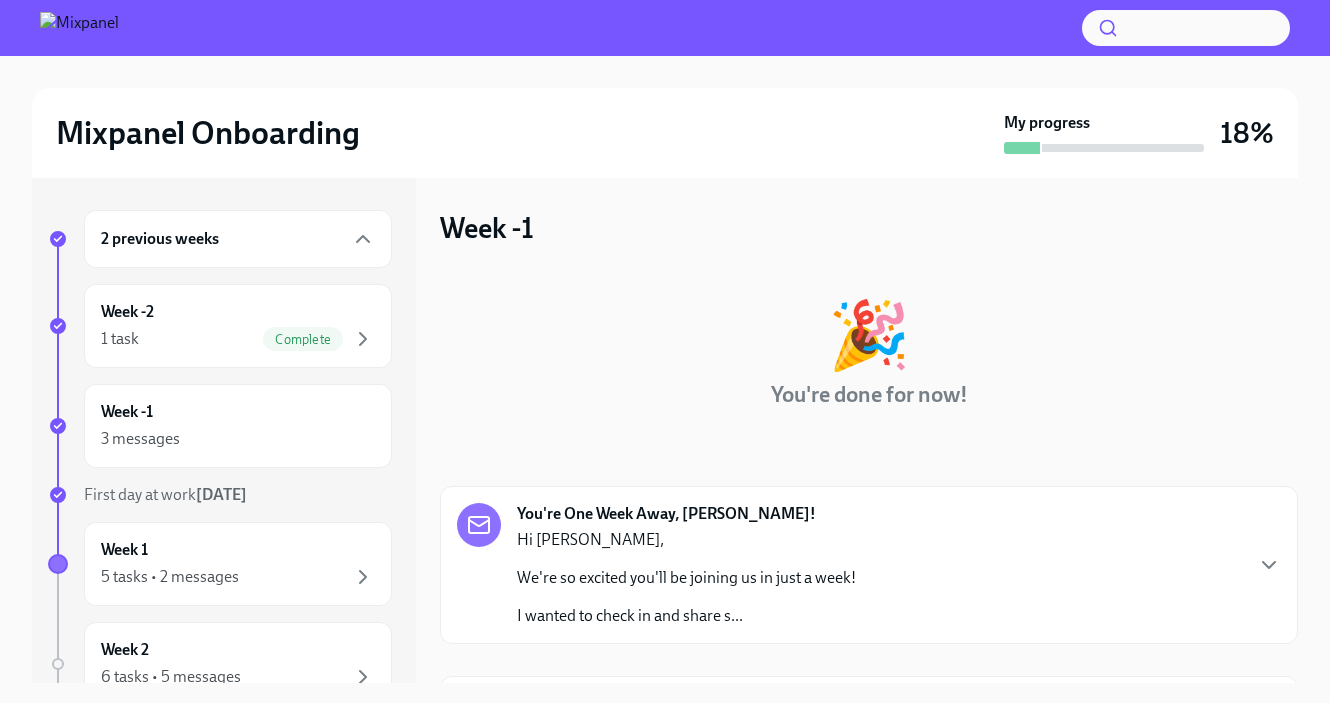 scroll, scrollTop: 0, scrollLeft: 0, axis: both 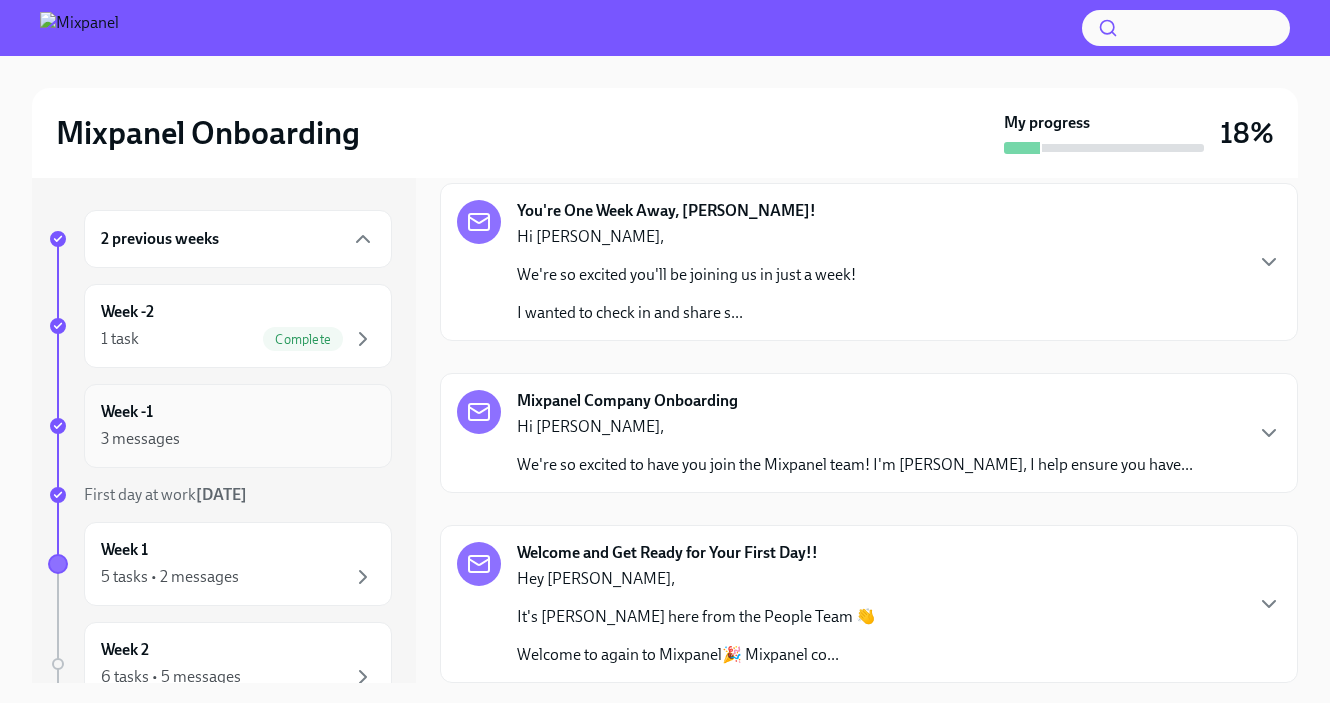 click on "Week -1 3 messages" at bounding box center (238, 426) 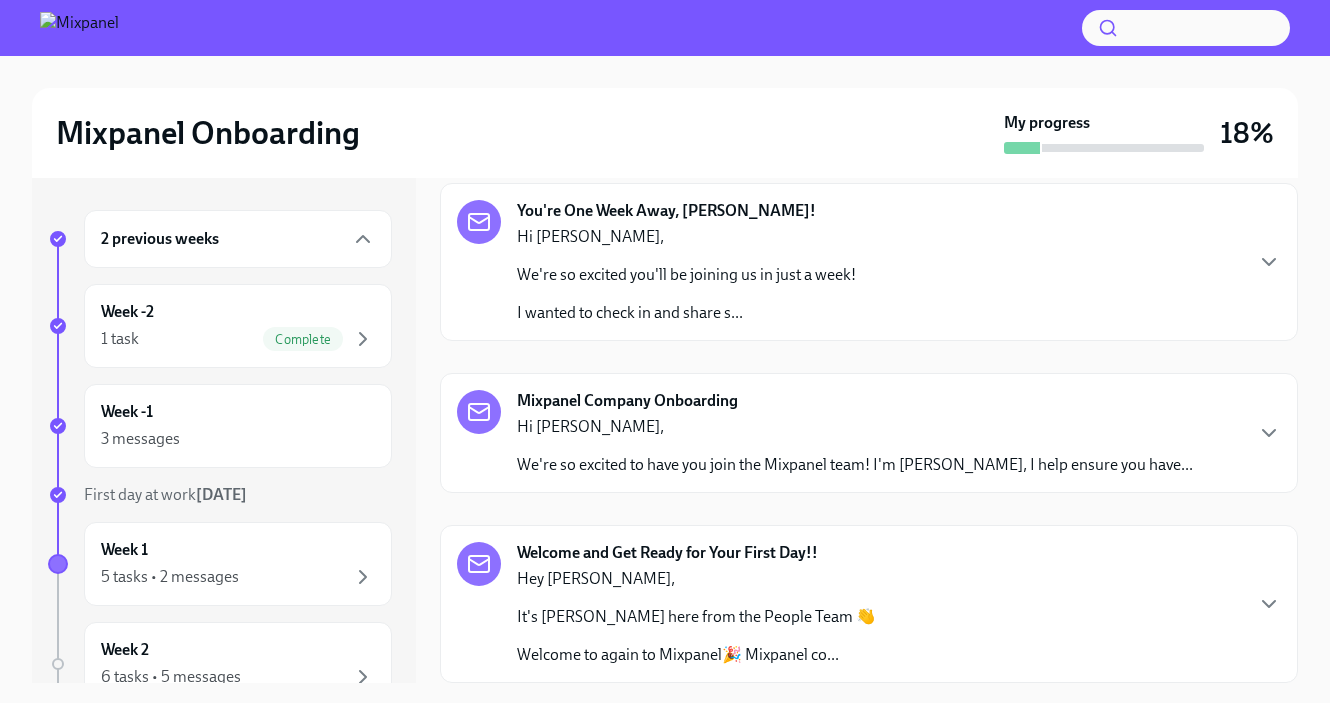 scroll, scrollTop: 4, scrollLeft: 0, axis: vertical 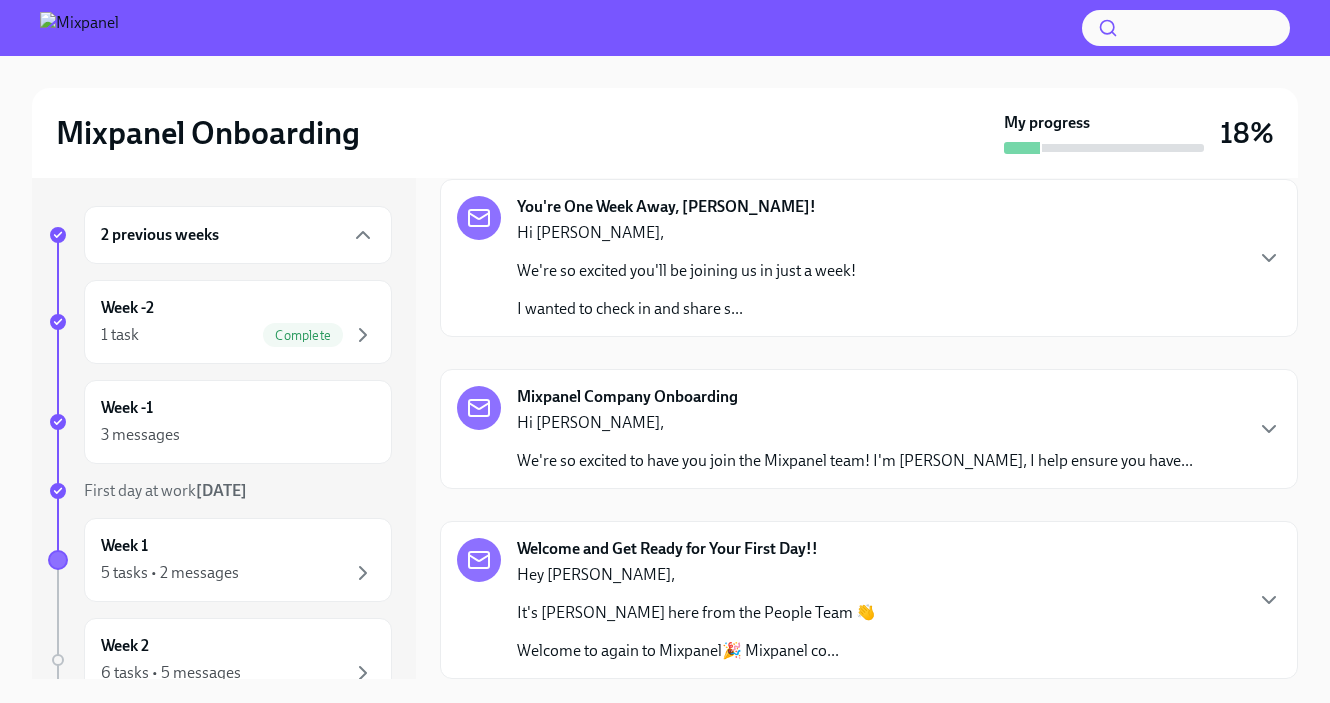 click on "Mixpanel Company Onboarding Hi [PERSON_NAME],
We're so excited to have you join the Mixpanel team! I'm [PERSON_NAME], I help ensure you have..." at bounding box center [869, 429] 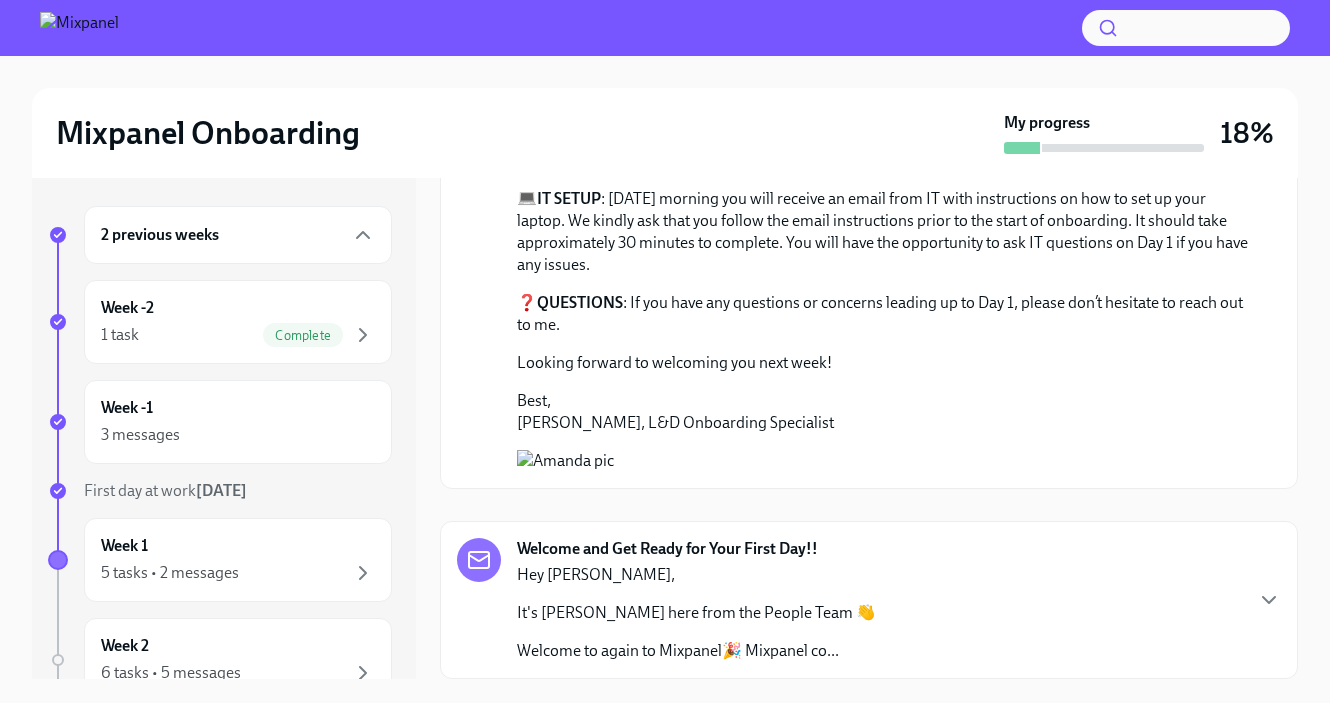 scroll, scrollTop: 903, scrollLeft: 0, axis: vertical 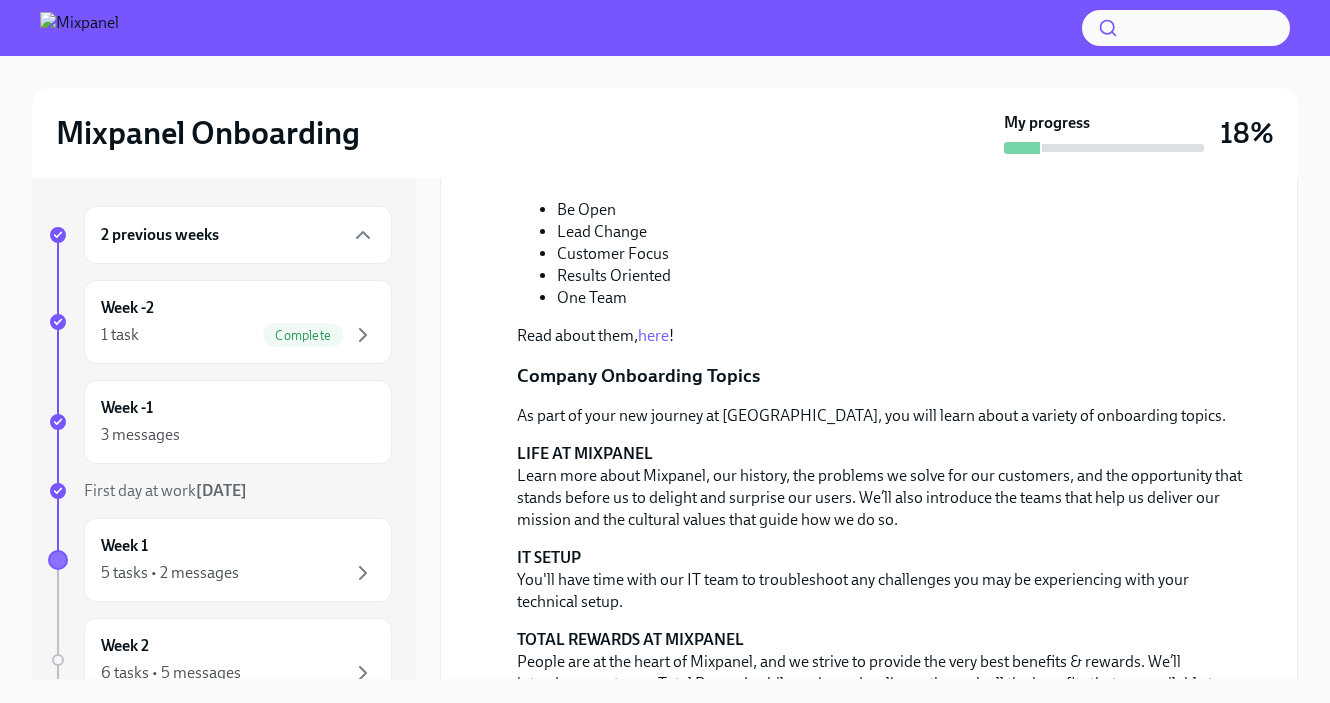 click on "here" at bounding box center (960, 70) 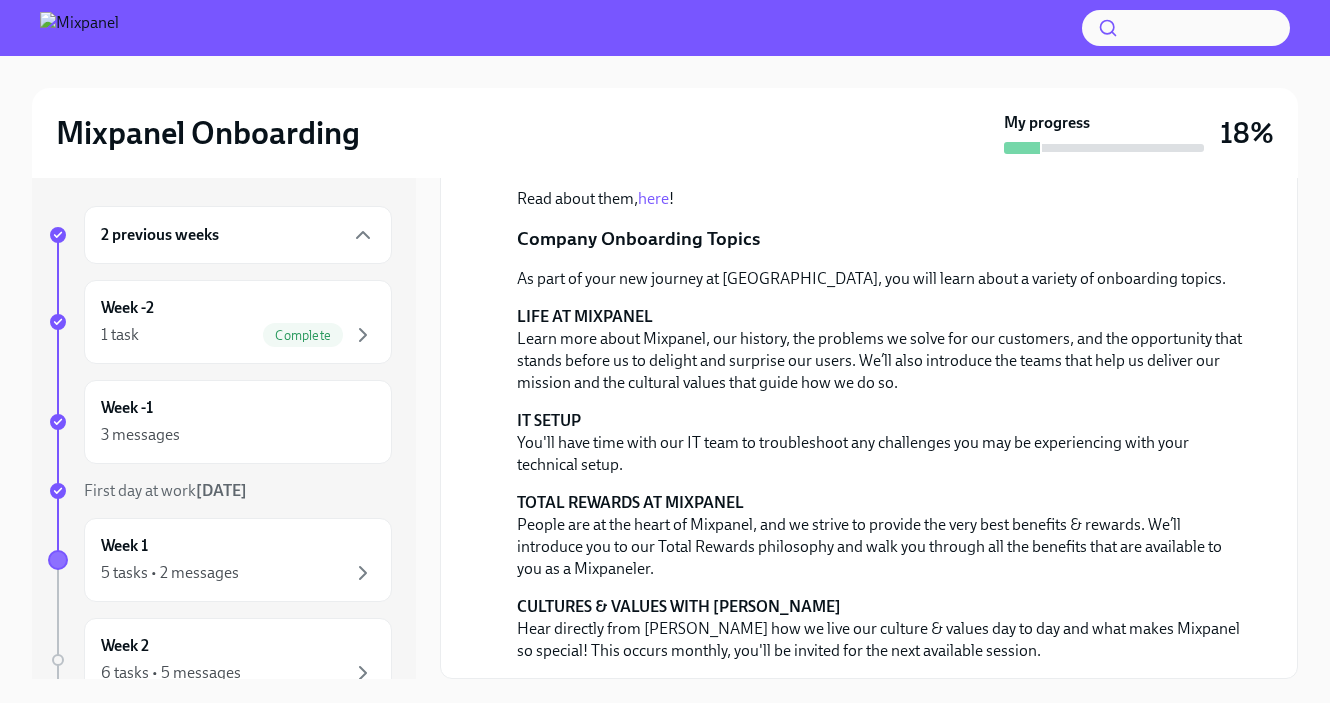 scroll, scrollTop: 2089, scrollLeft: 0, axis: vertical 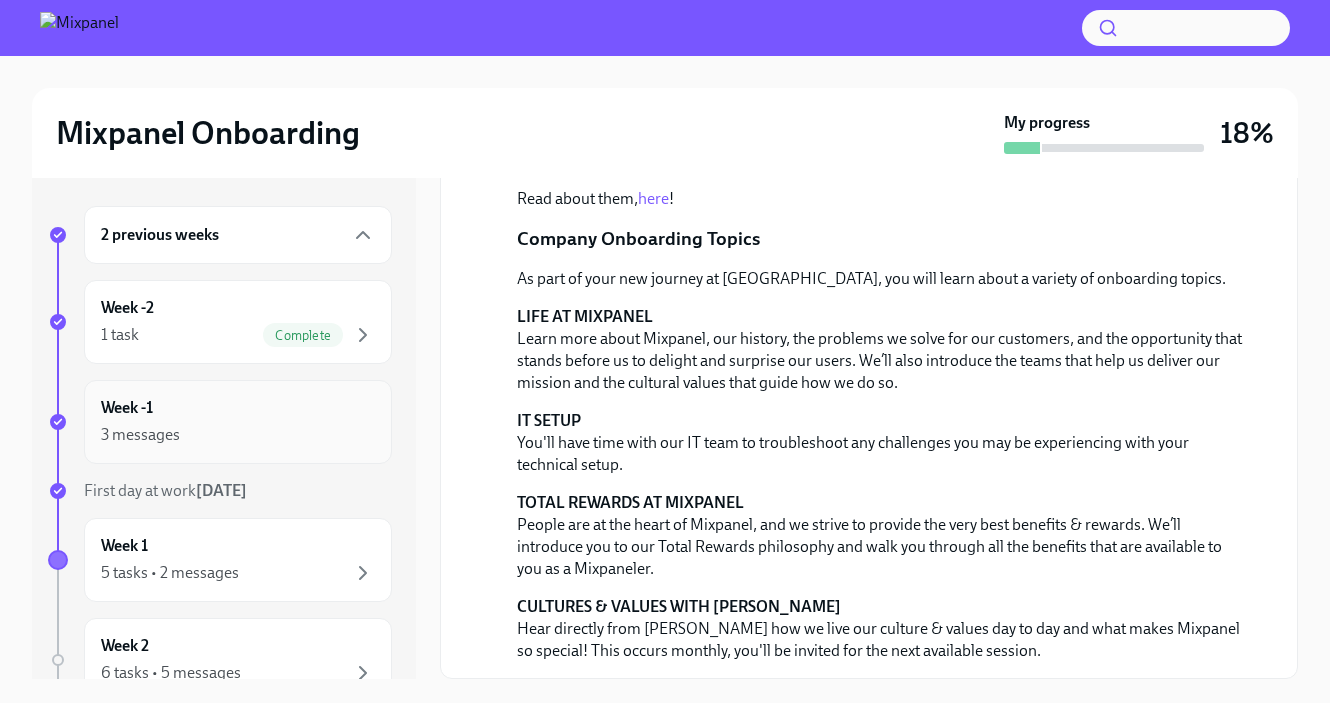 click on "Week -1 3 messages" at bounding box center (238, 422) 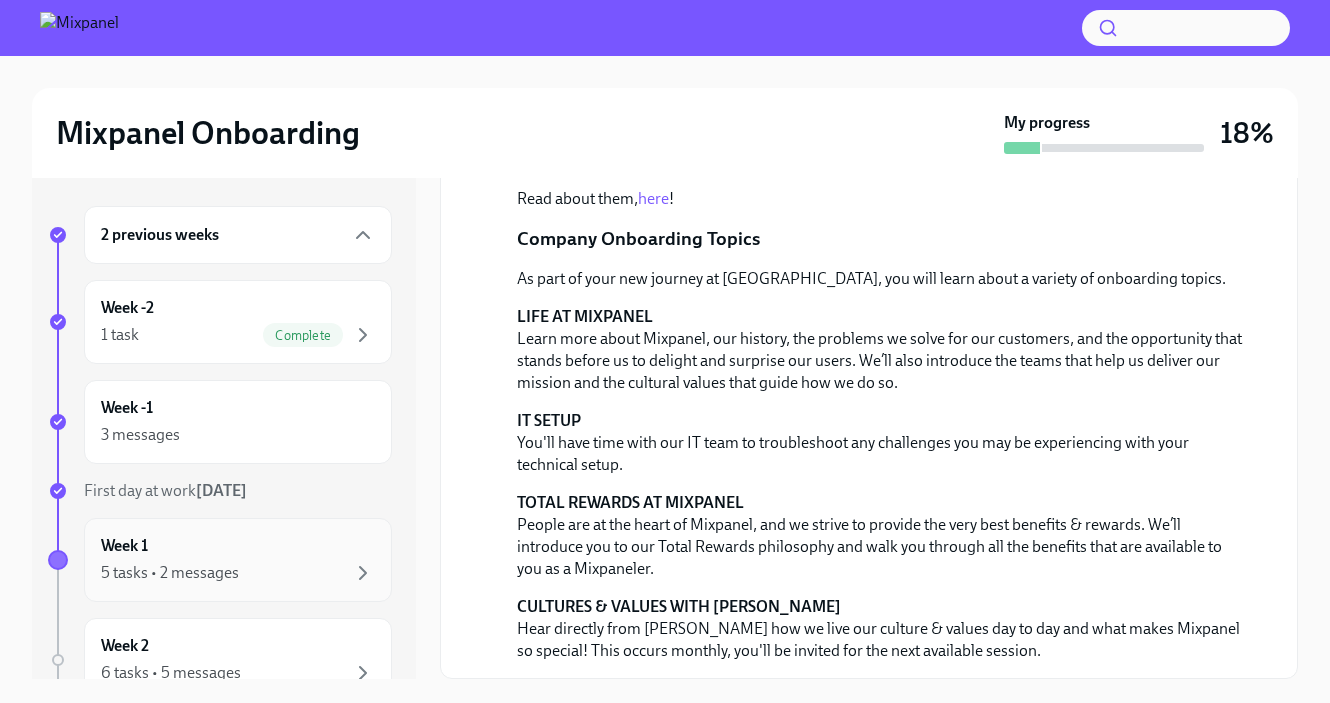 click on "5 tasks • 2 messages" at bounding box center [170, 573] 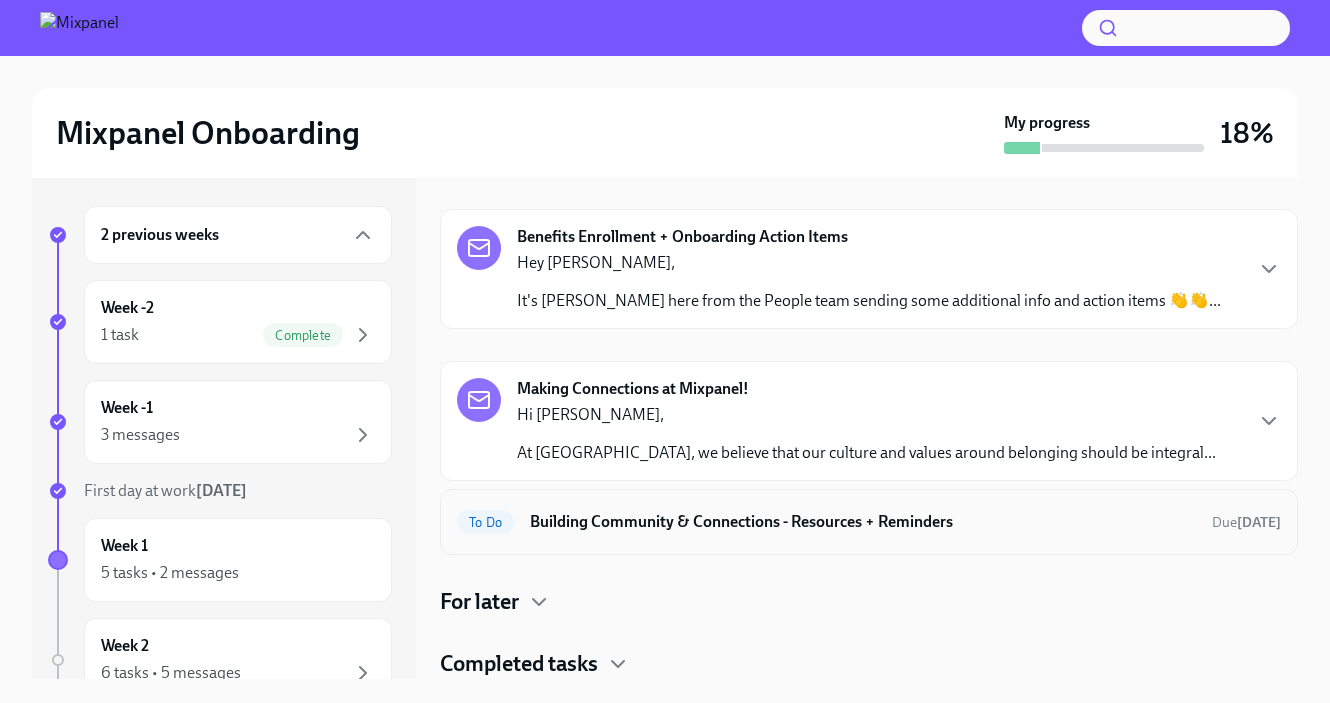 click on "To Do Building Community & Connections - Resources + Reminders Due  [DATE]" at bounding box center (869, 522) 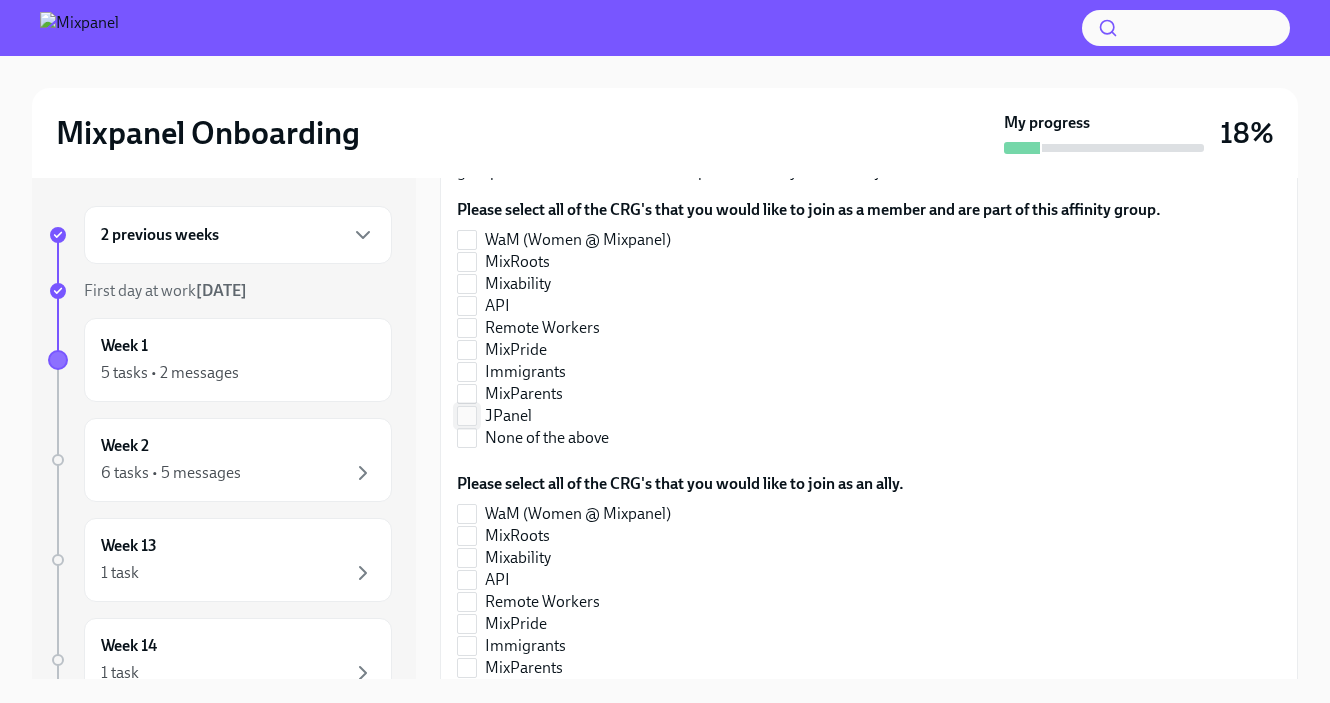 scroll, scrollTop: 470, scrollLeft: 0, axis: vertical 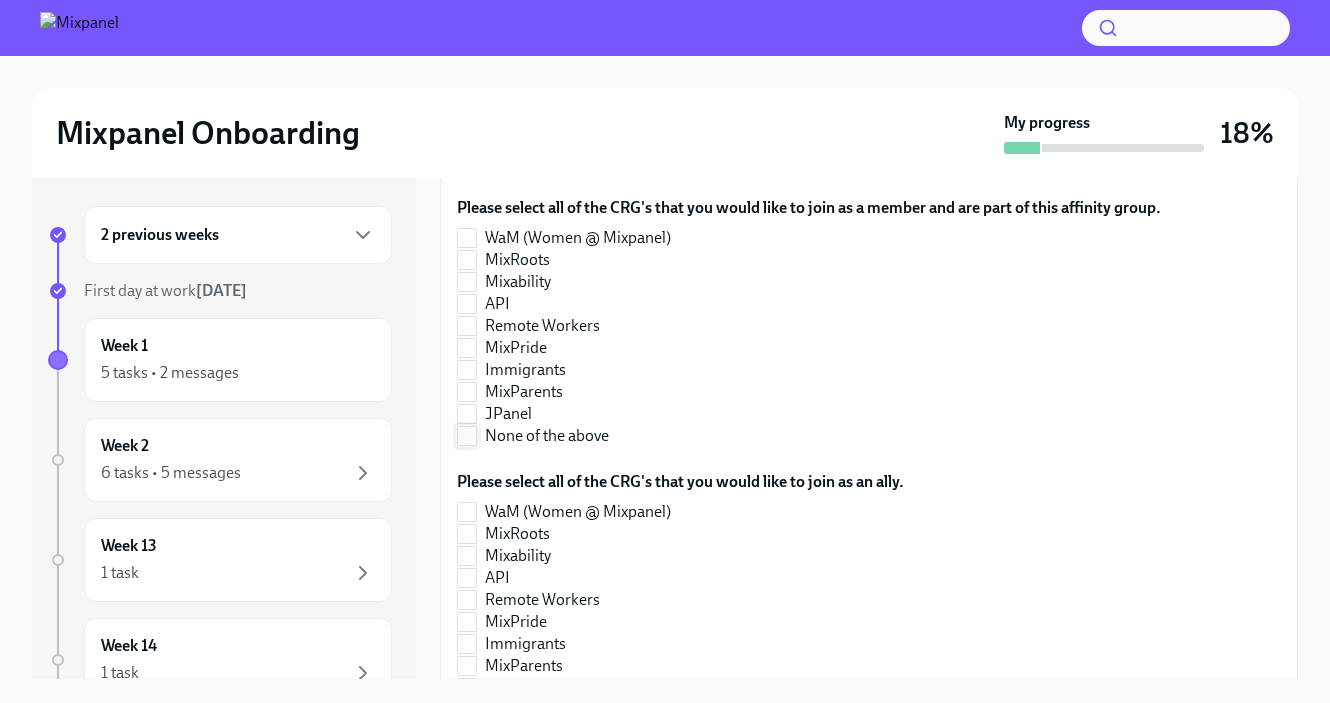 click on "None of the above" at bounding box center [547, 436] 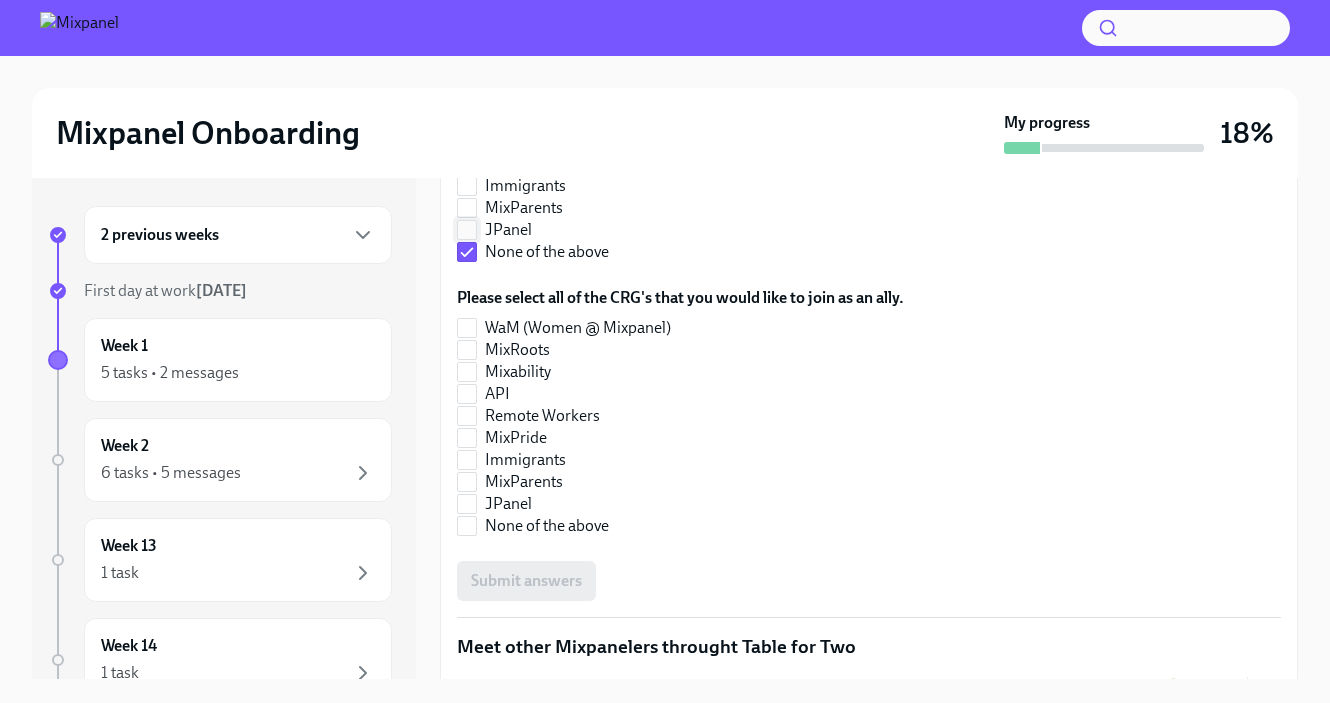 scroll, scrollTop: 678, scrollLeft: 0, axis: vertical 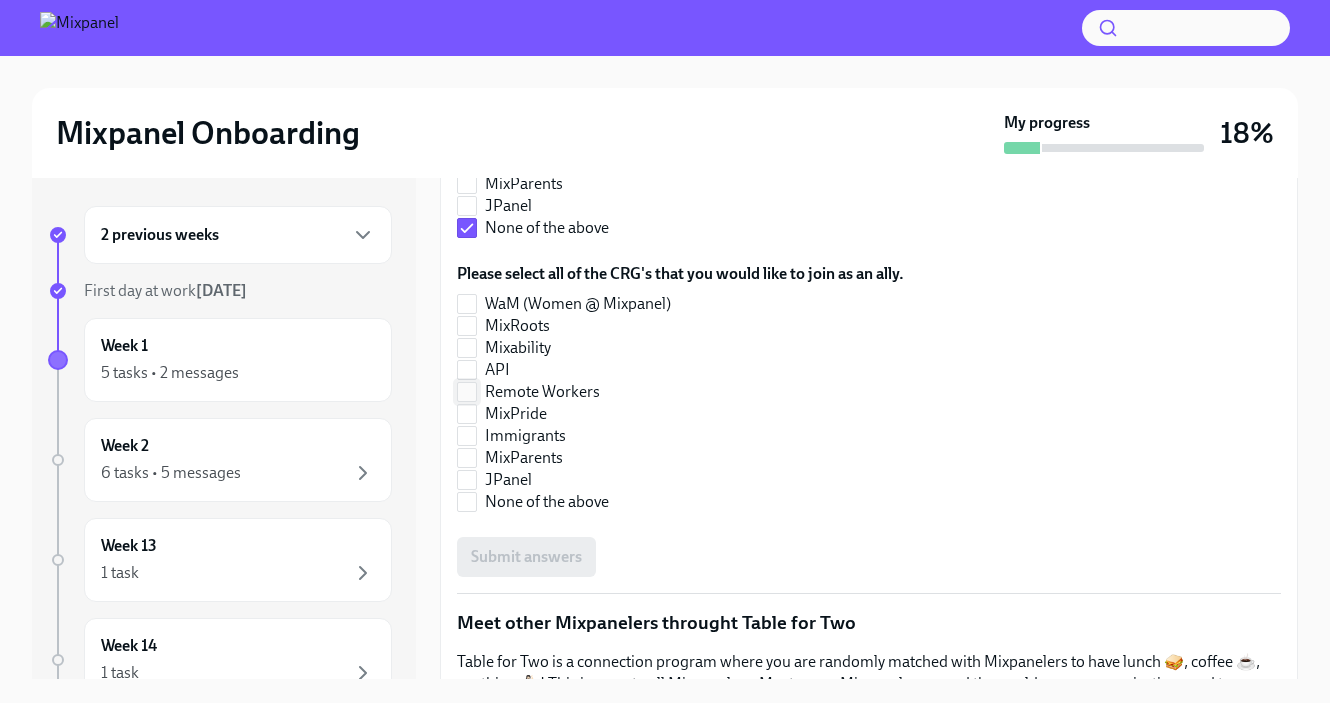 click on "Remote Workers" at bounding box center (542, 392) 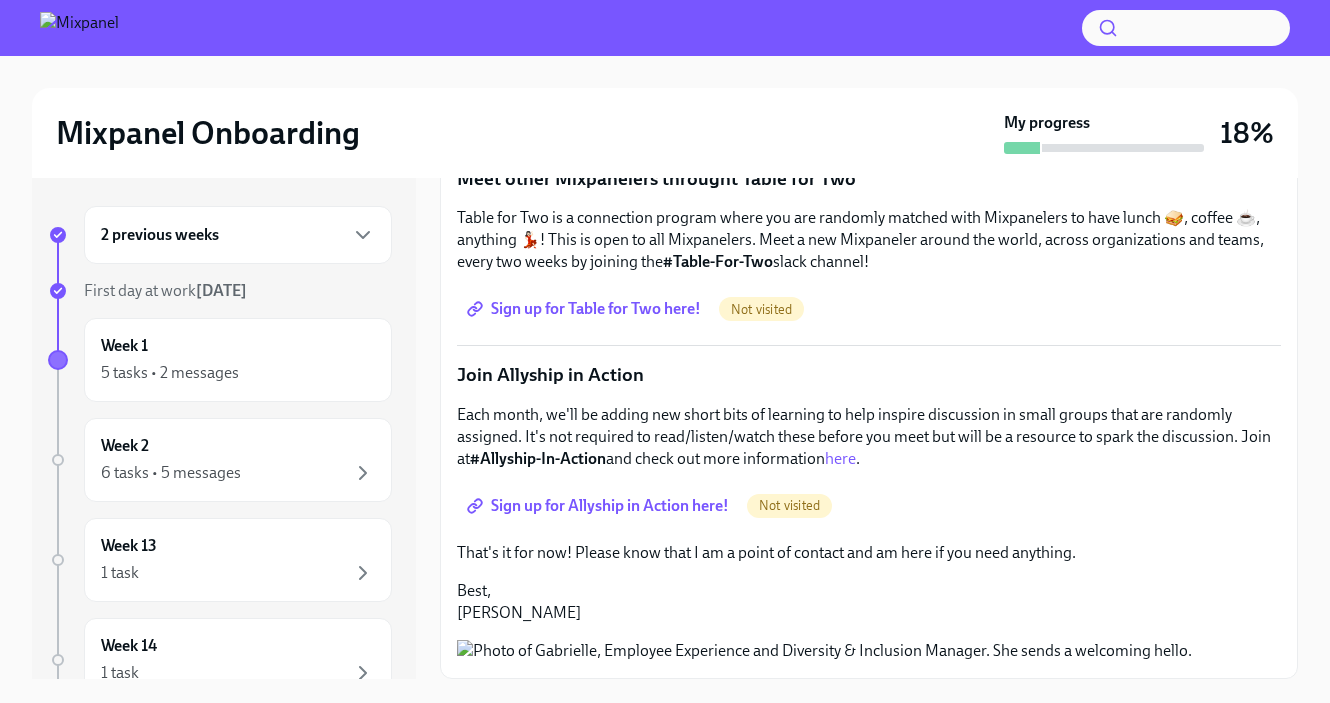 scroll, scrollTop: 1315, scrollLeft: 0, axis: vertical 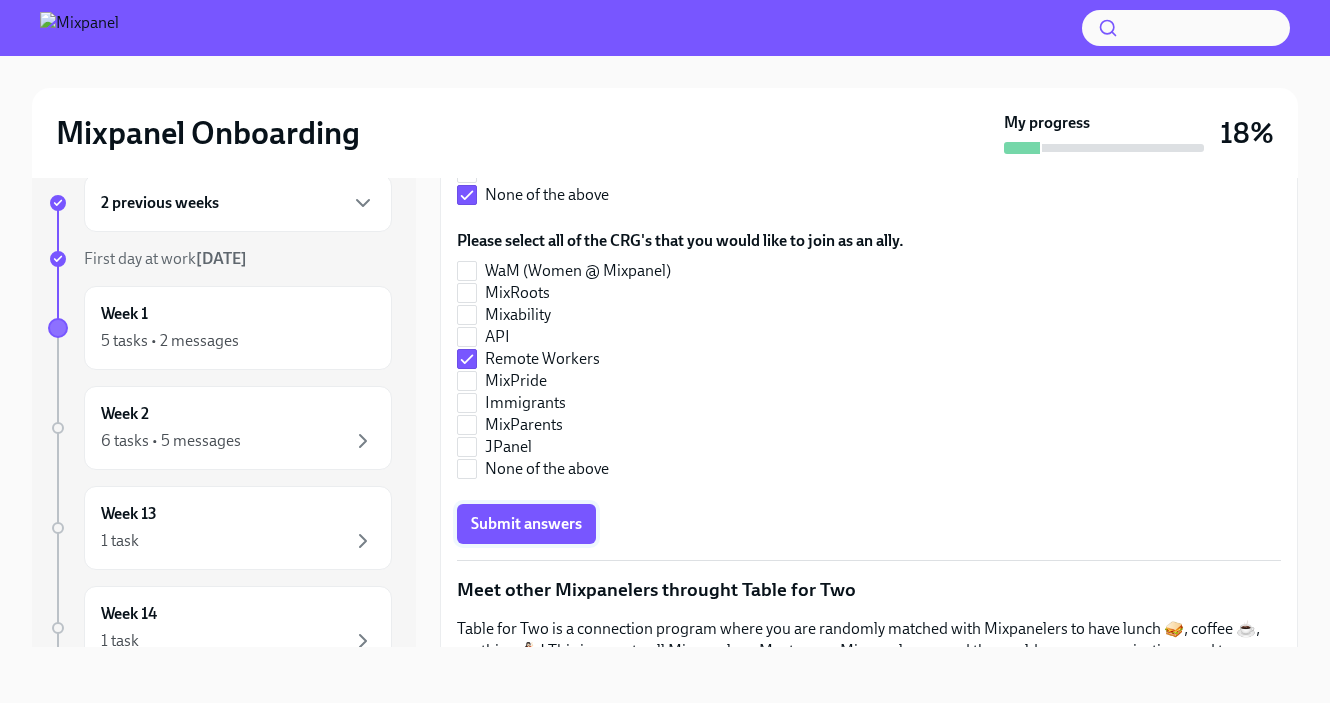 click on "Submit answers" at bounding box center [526, 524] 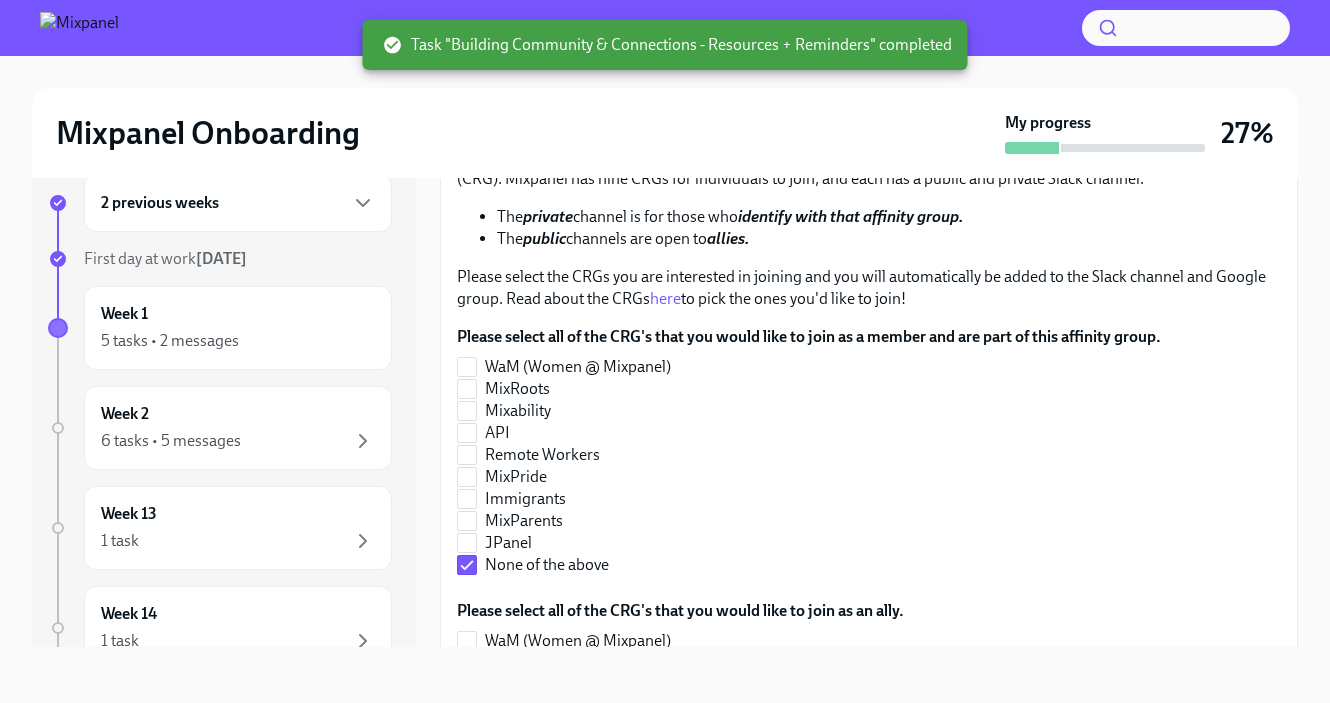 scroll, scrollTop: 0, scrollLeft: 0, axis: both 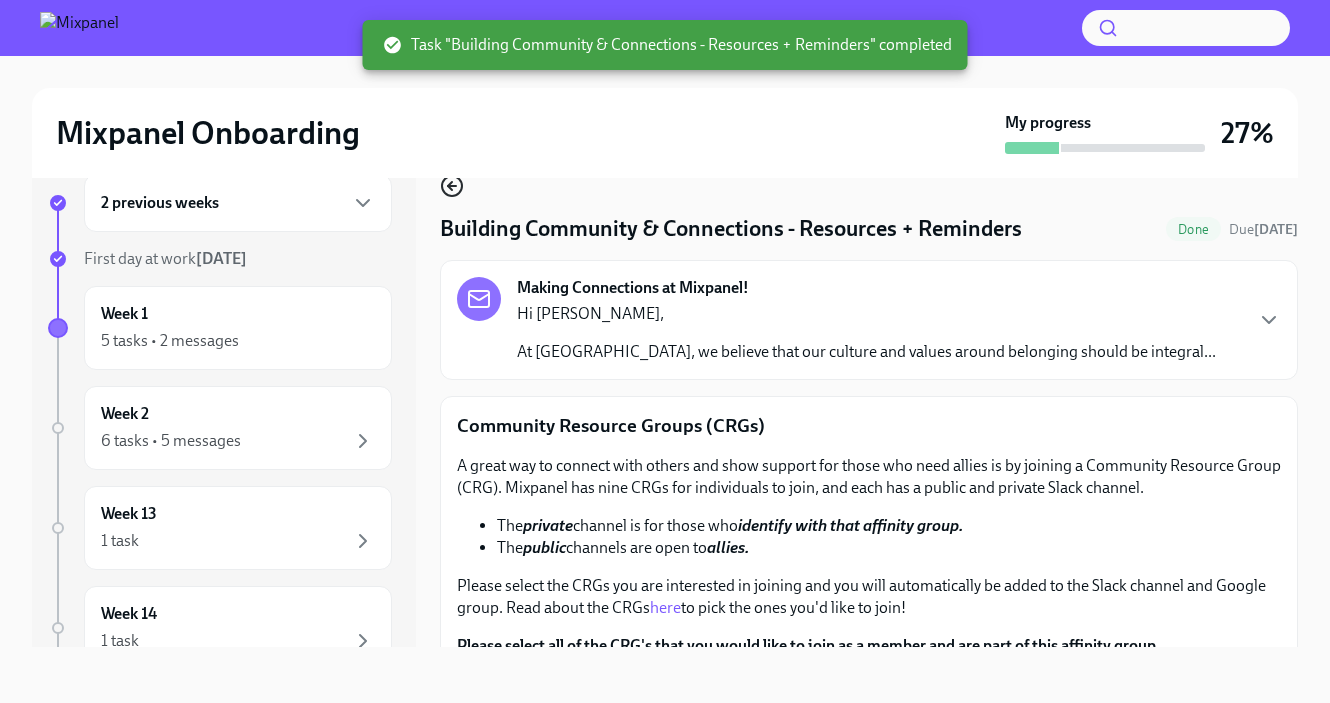 click 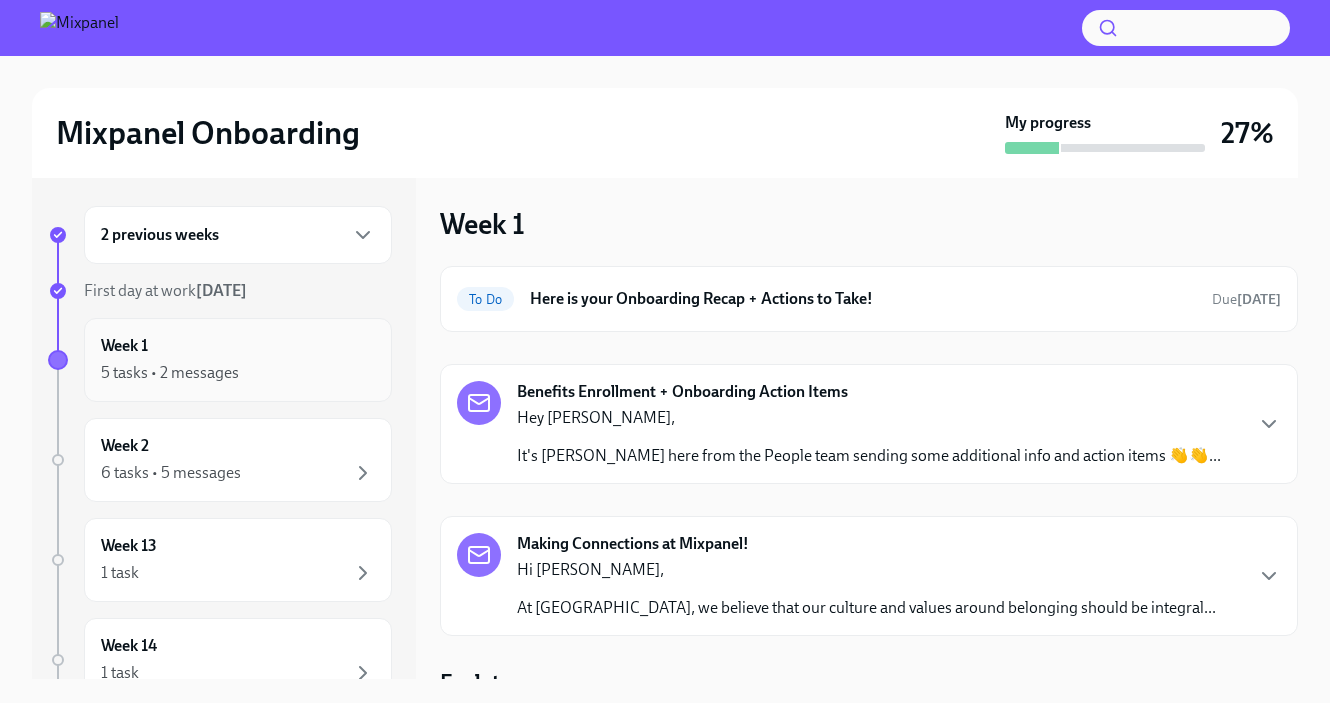 scroll, scrollTop: 0, scrollLeft: 0, axis: both 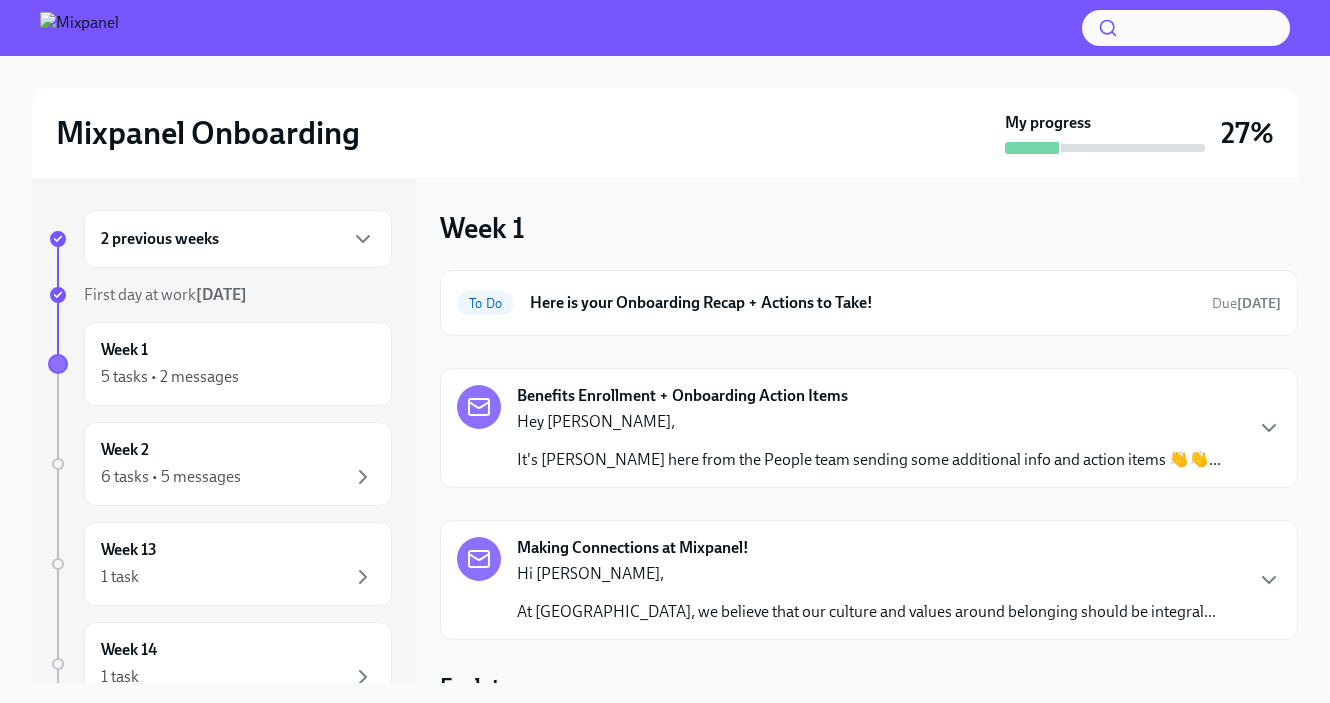 click on "Hey [PERSON_NAME]," at bounding box center (869, 422) 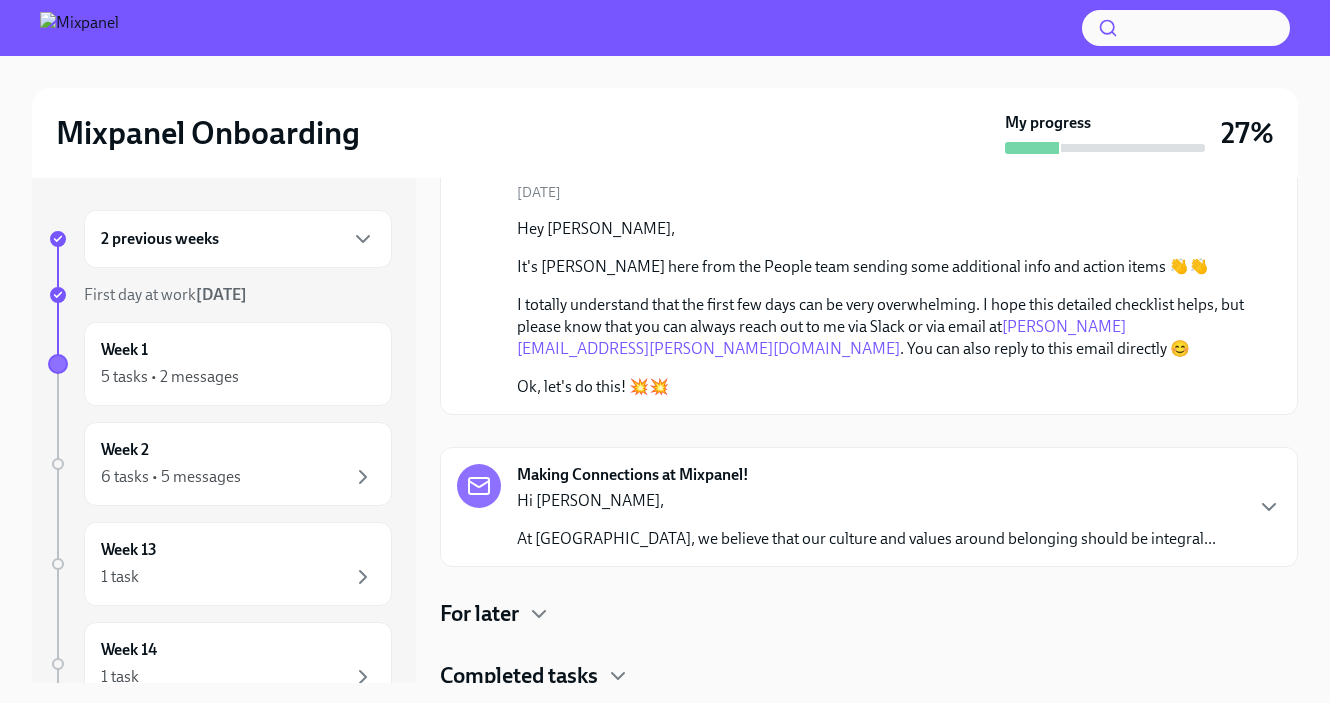 scroll, scrollTop: 262, scrollLeft: 0, axis: vertical 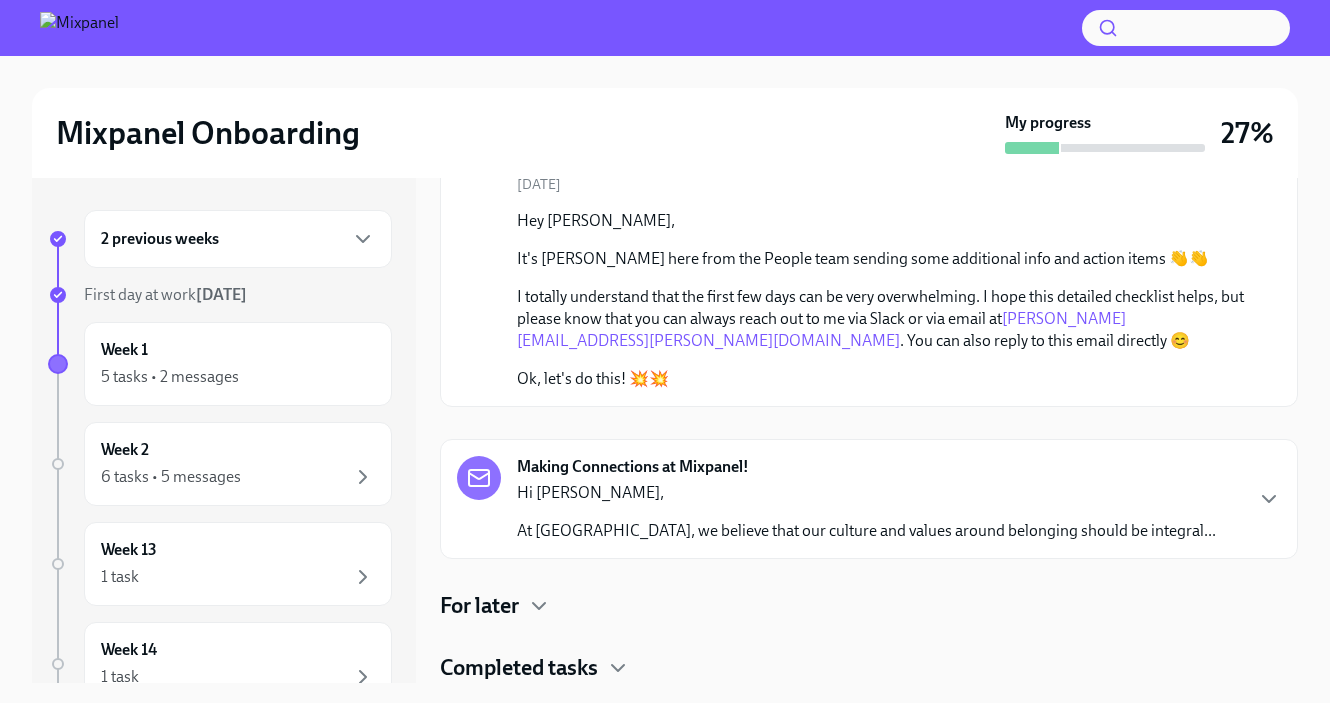 click on "Hi [PERSON_NAME],
At Mixpanel, we believe that our culture and values around belonging should be integral..." at bounding box center (866, 512) 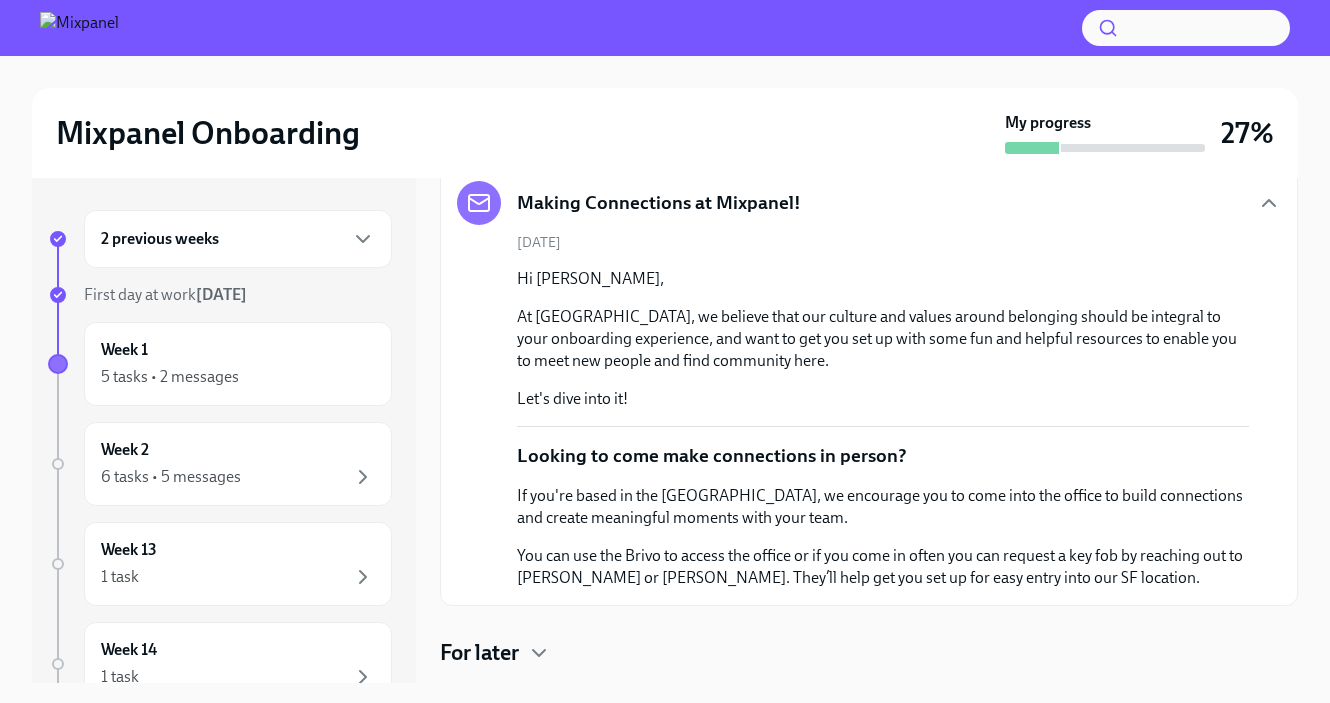 scroll, scrollTop: 583, scrollLeft: 0, axis: vertical 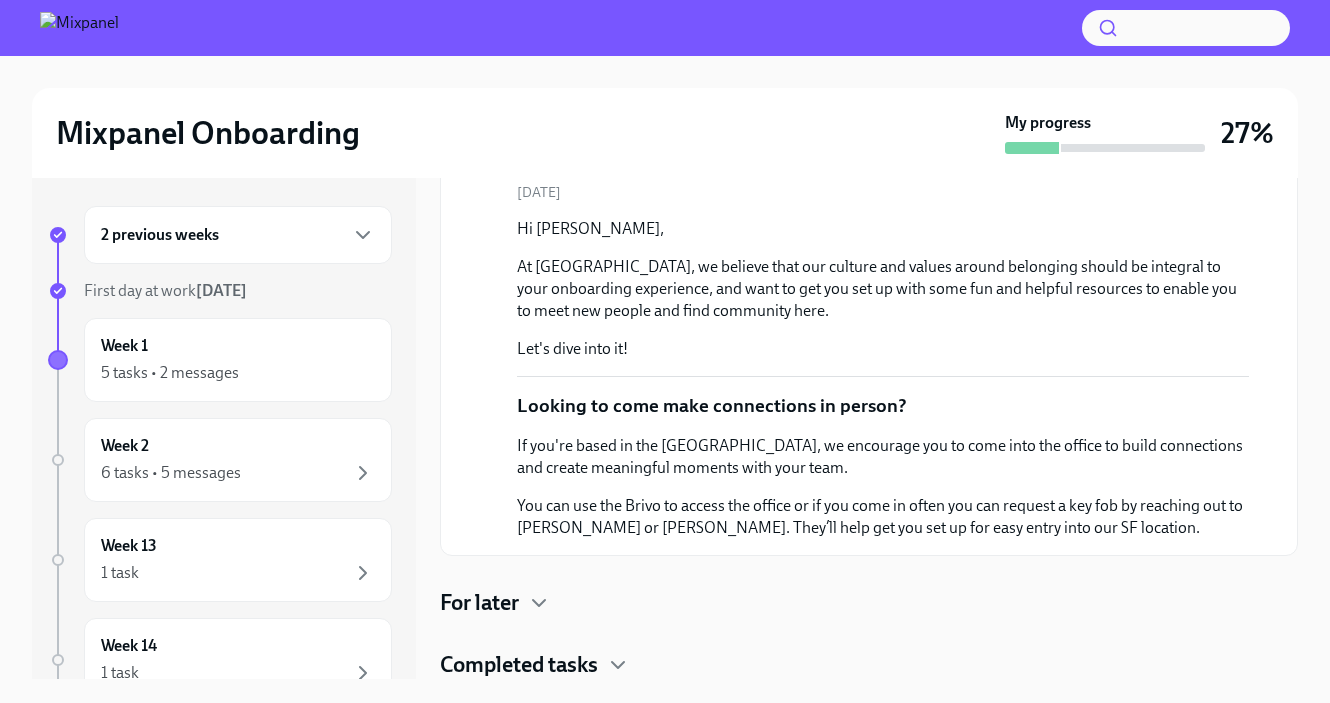 click on "For later" at bounding box center [869, 603] 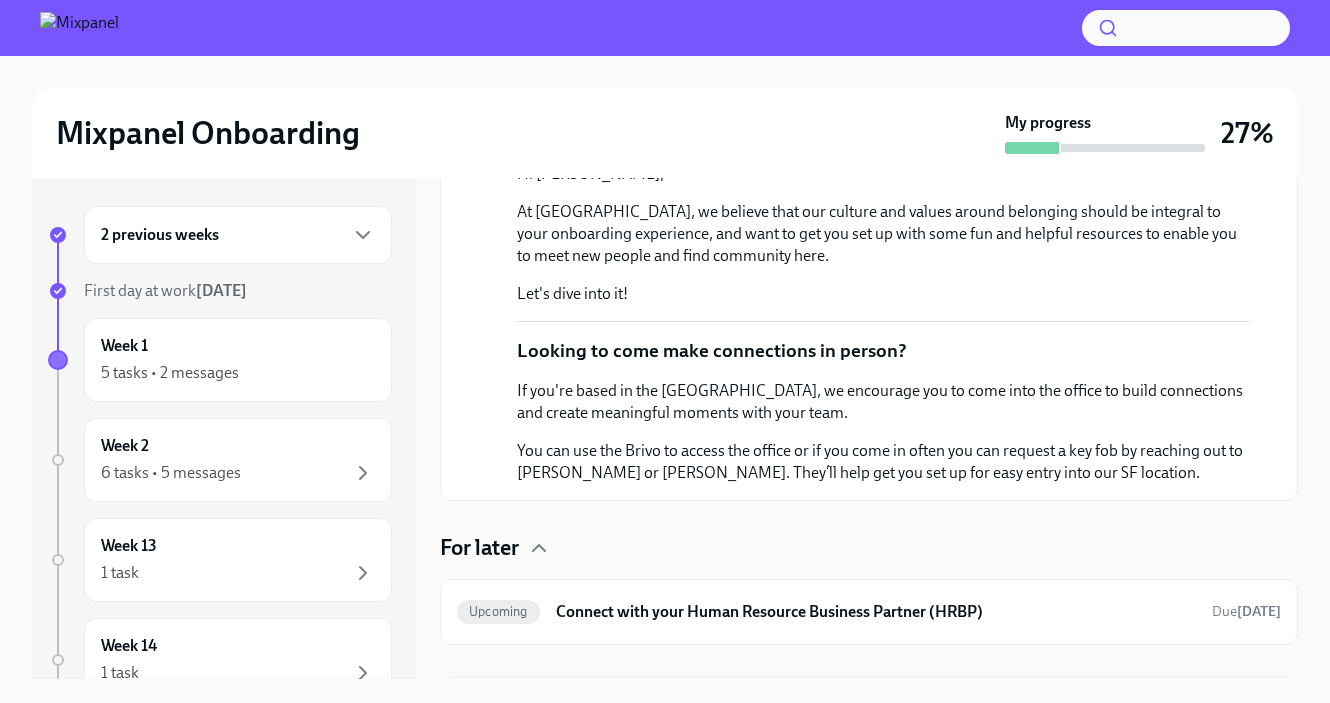 scroll, scrollTop: 763, scrollLeft: 0, axis: vertical 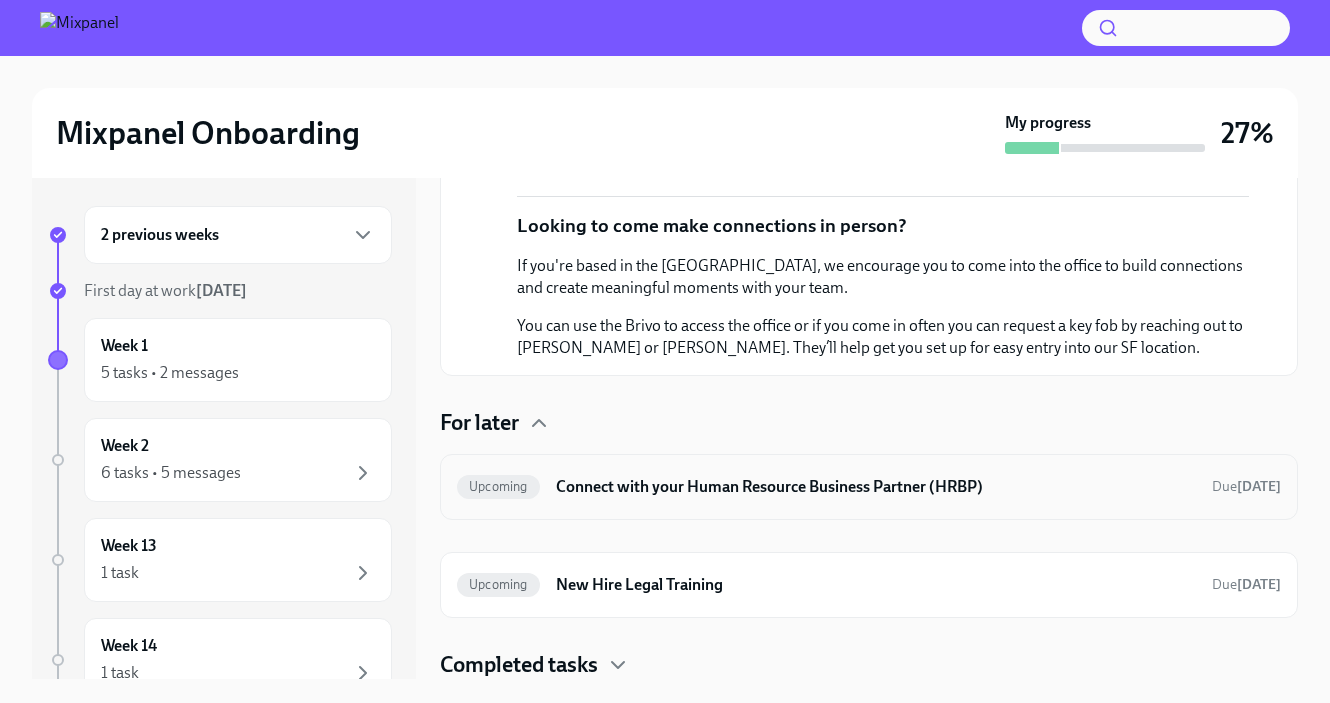 click on "Connect with your Human Resource Business Partner (HRBP)" at bounding box center (876, 487) 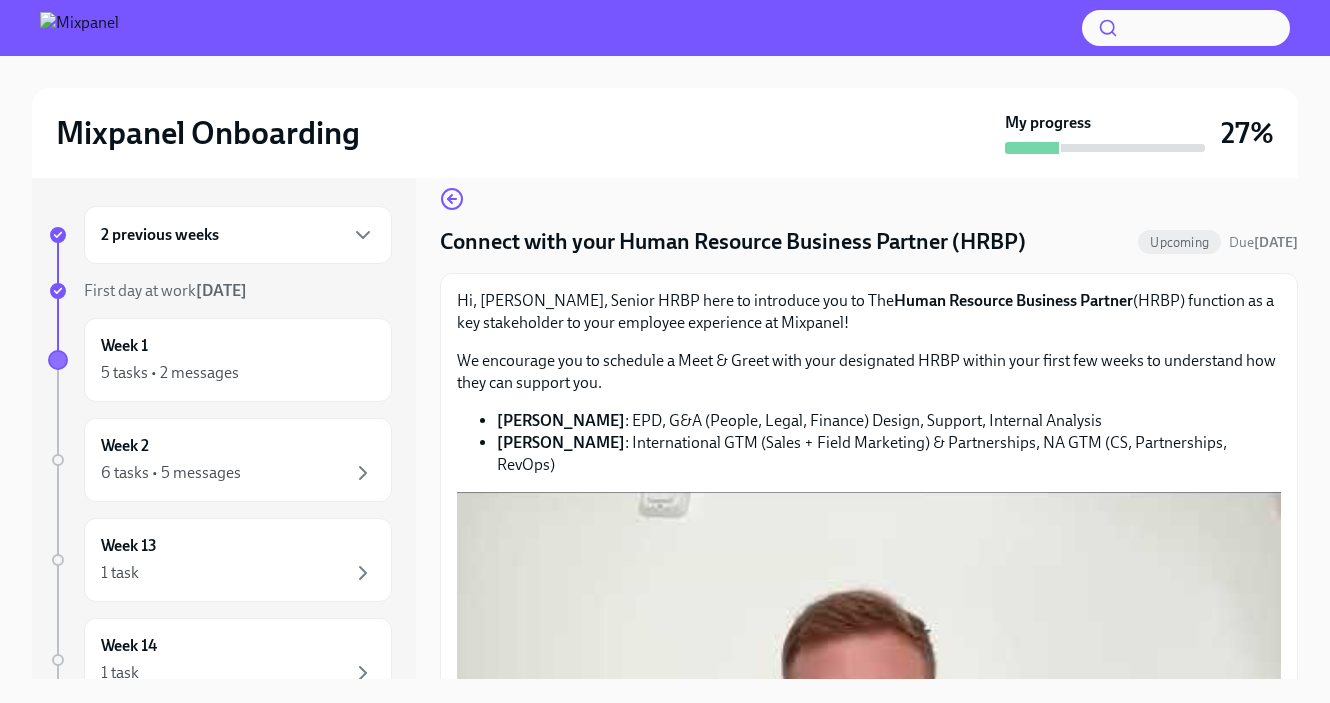 scroll, scrollTop: 22, scrollLeft: 0, axis: vertical 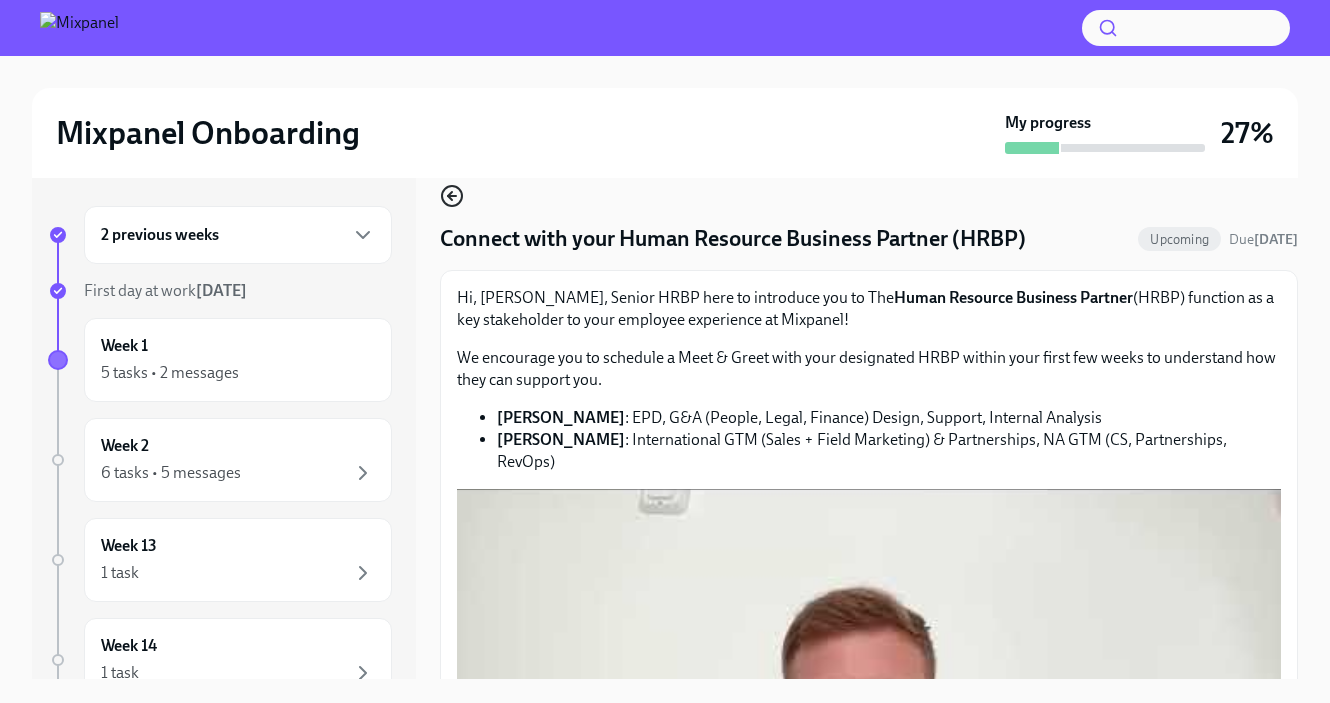 click 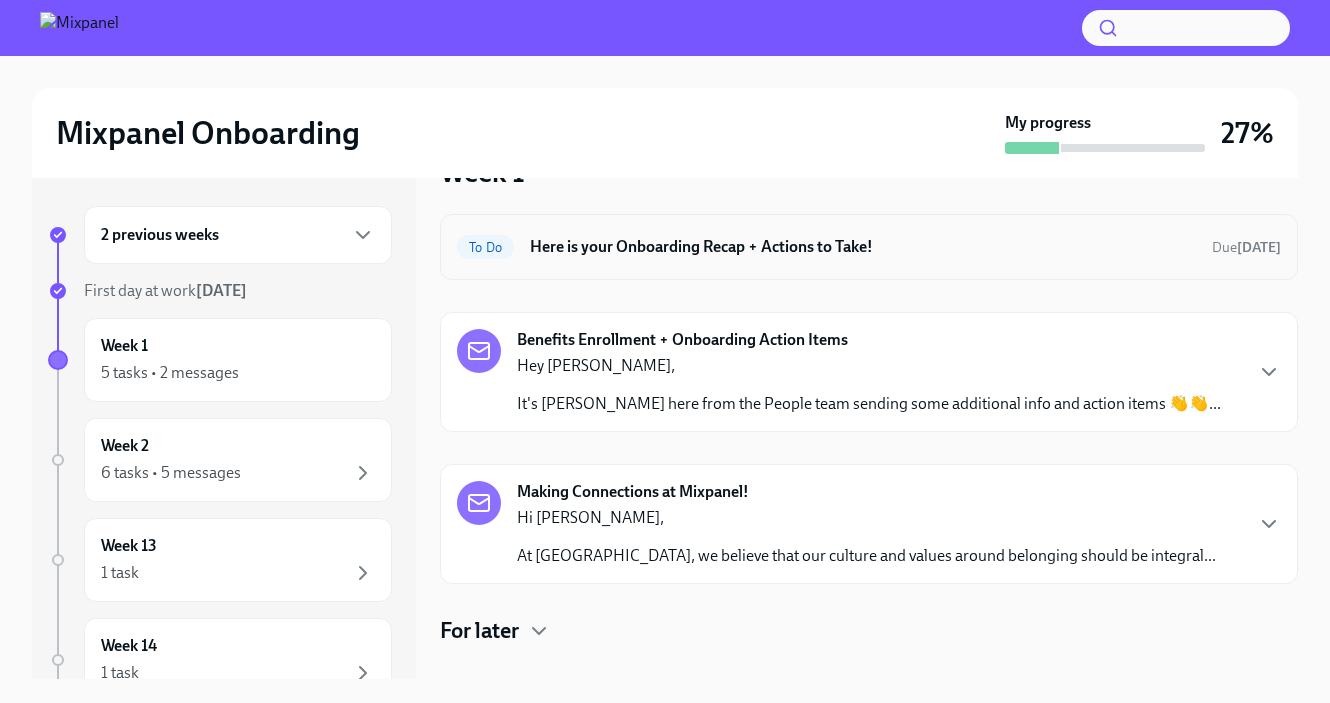 scroll, scrollTop: 81, scrollLeft: 0, axis: vertical 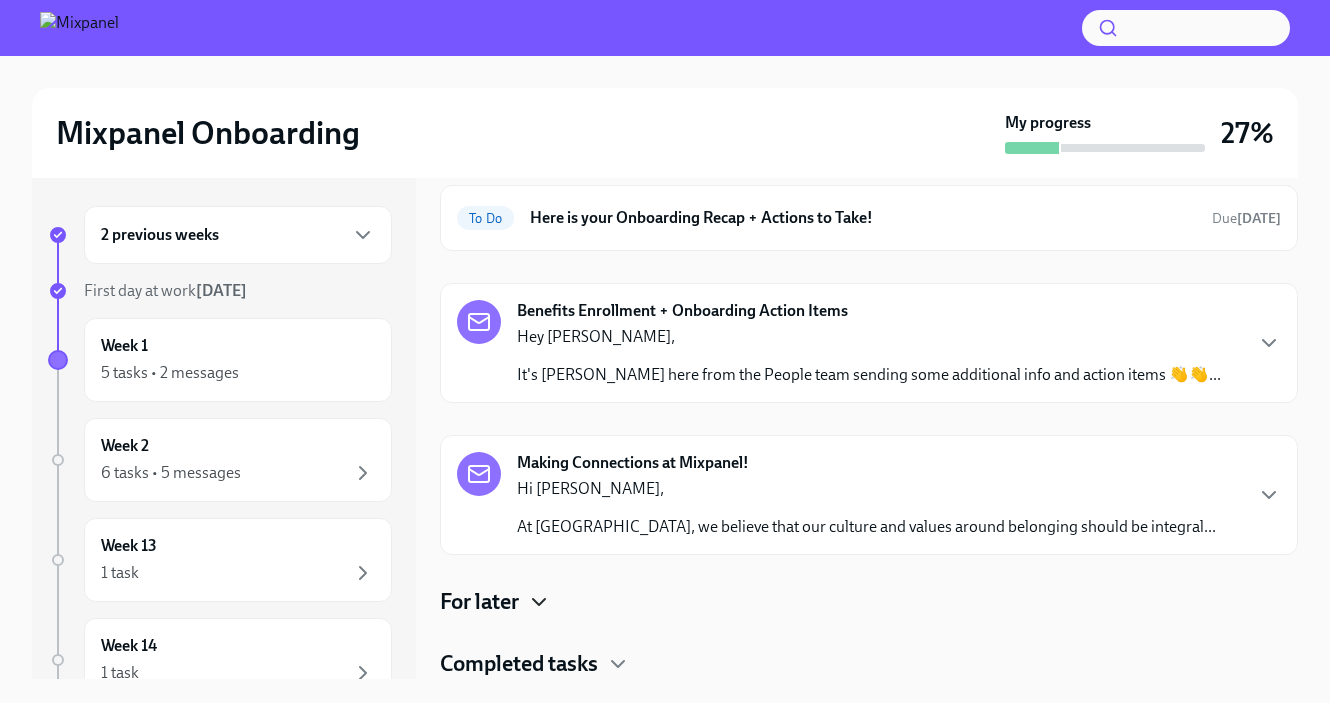 click 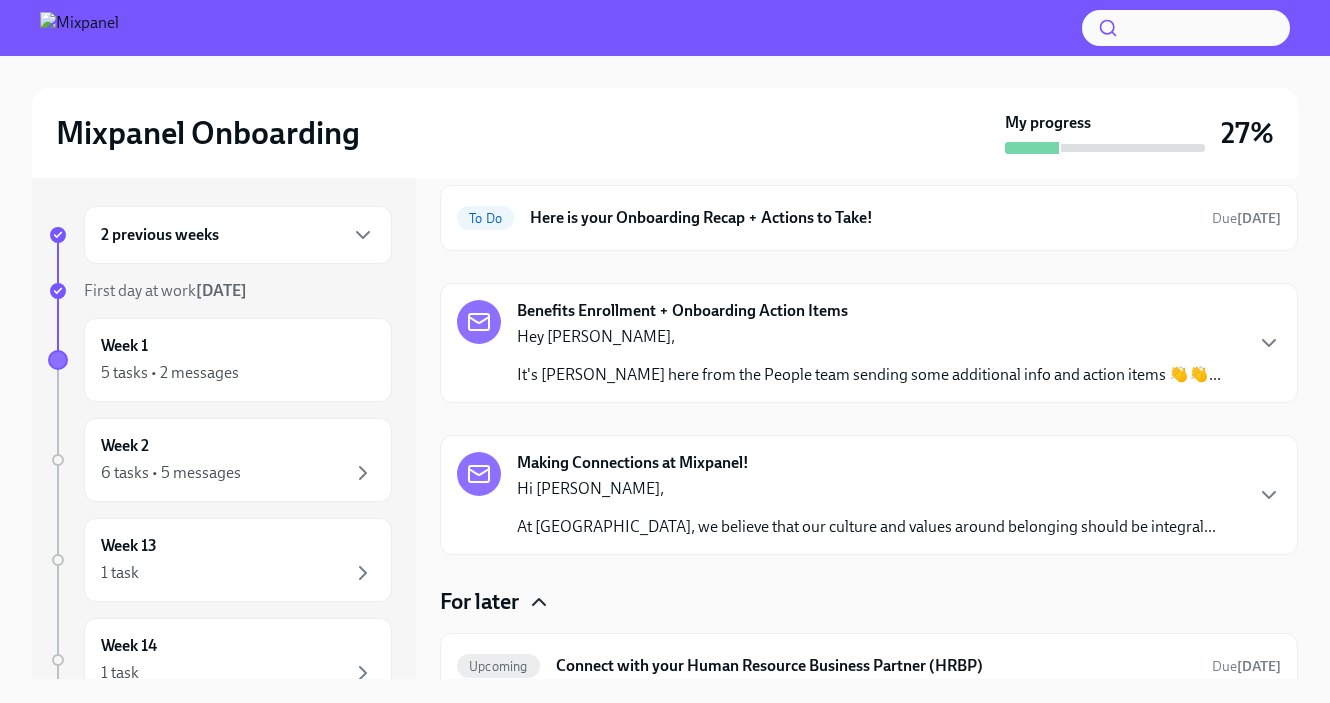 scroll, scrollTop: 261, scrollLeft: 0, axis: vertical 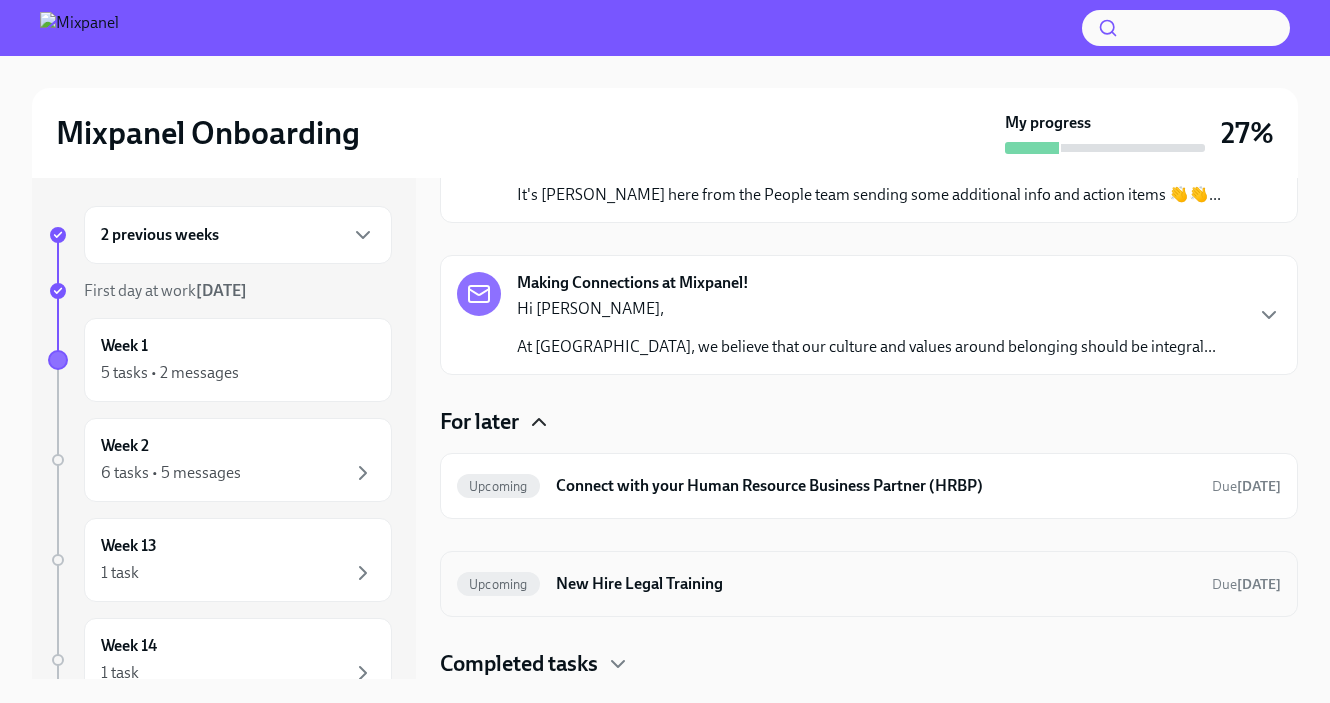 click on "New Hire Legal Training" at bounding box center [876, 584] 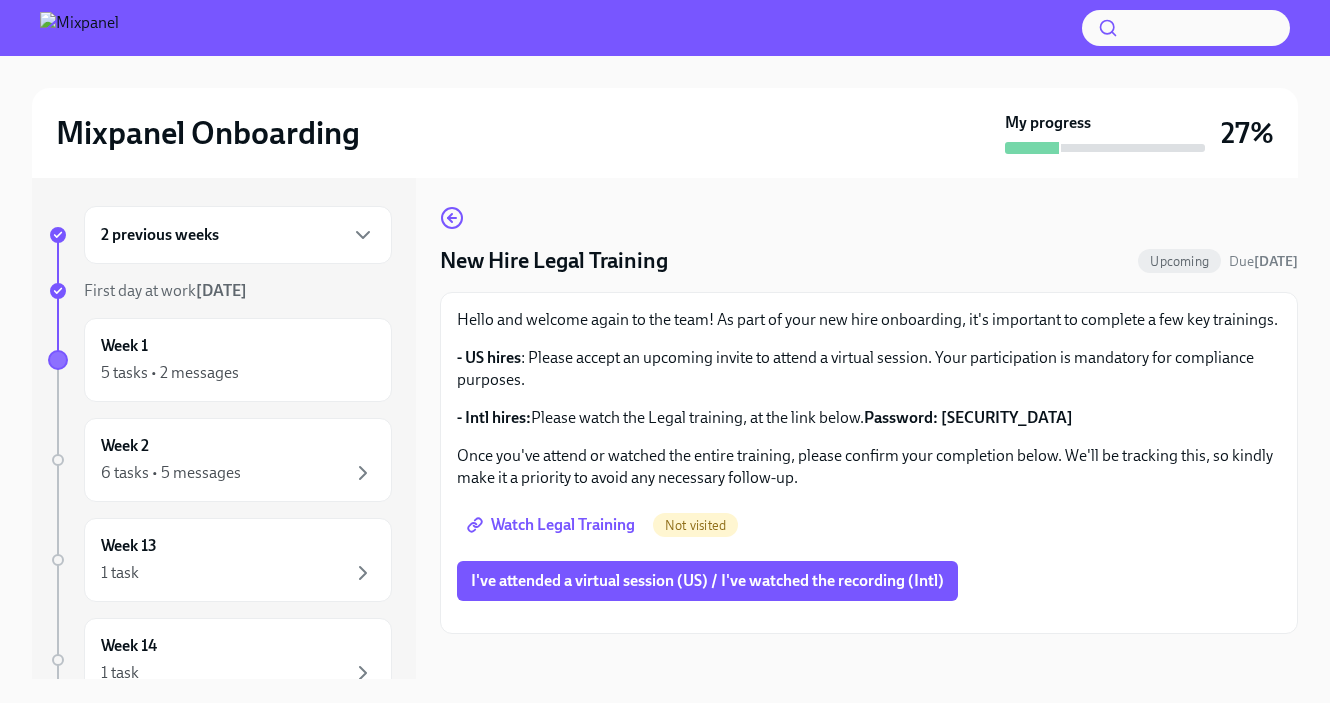 scroll, scrollTop: 35, scrollLeft: 0, axis: vertical 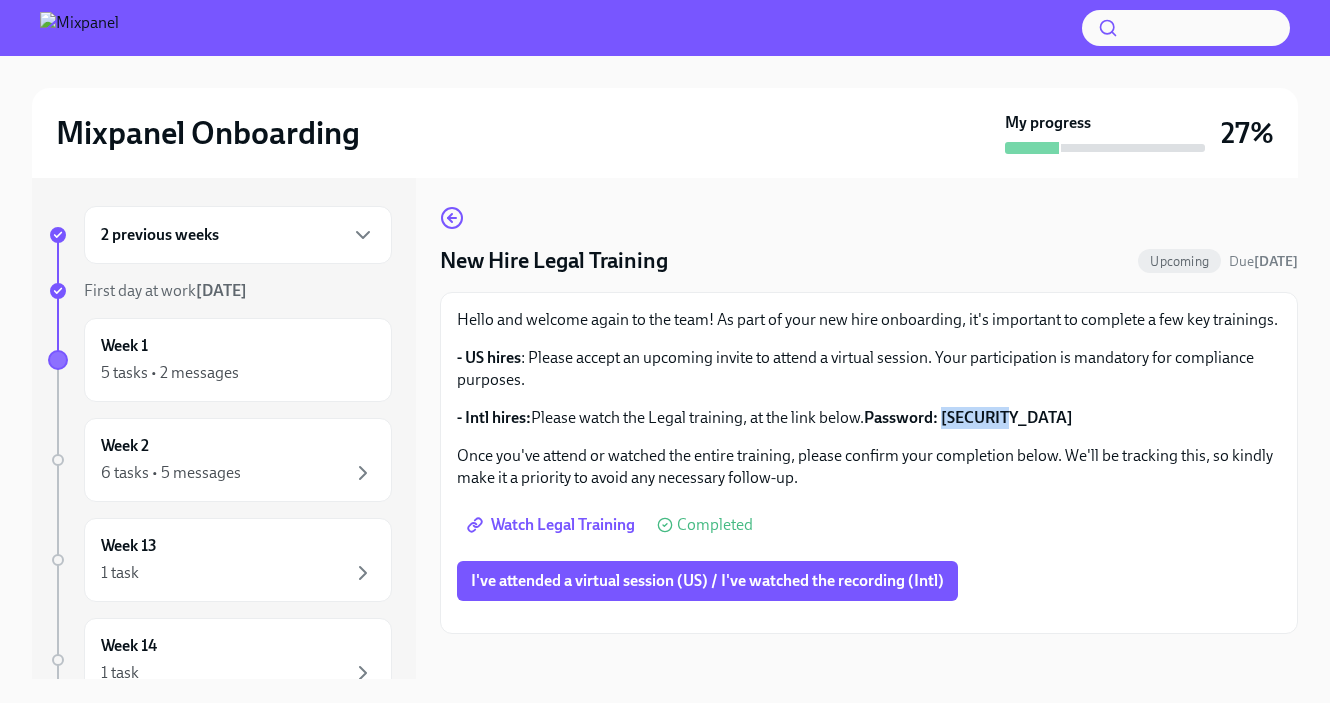 drag, startPoint x: 1036, startPoint y: 375, endPoint x: 948, endPoint y: 390, distance: 89.26926 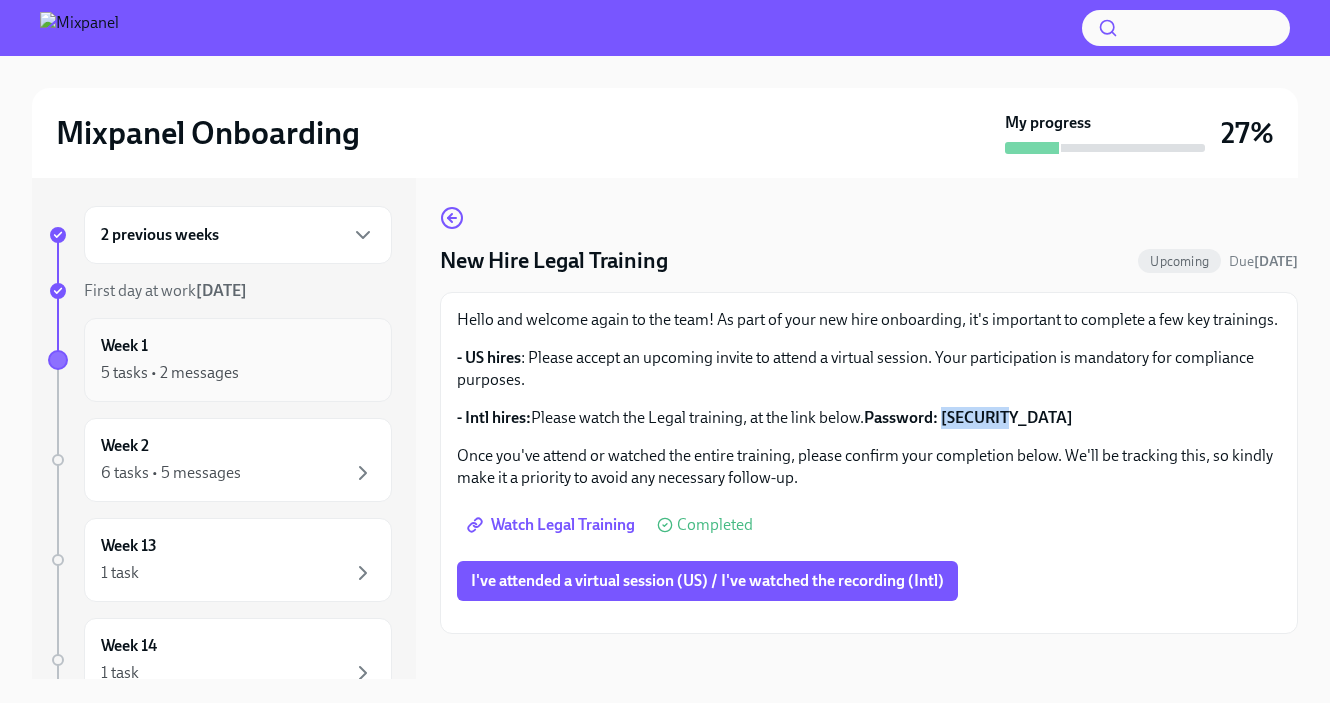 click on "5 tasks • 2 messages" at bounding box center [238, 373] 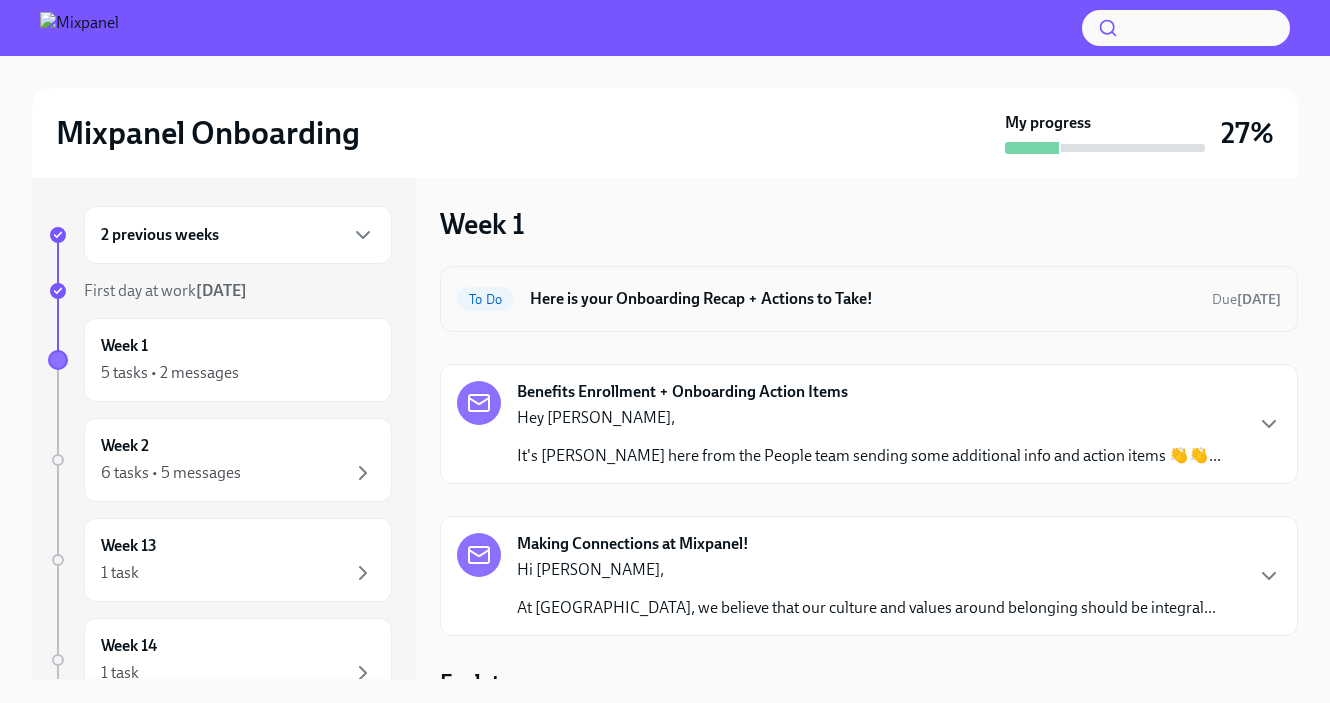 click on "Here is your Onboarding Recap + Actions to Take!" at bounding box center [863, 299] 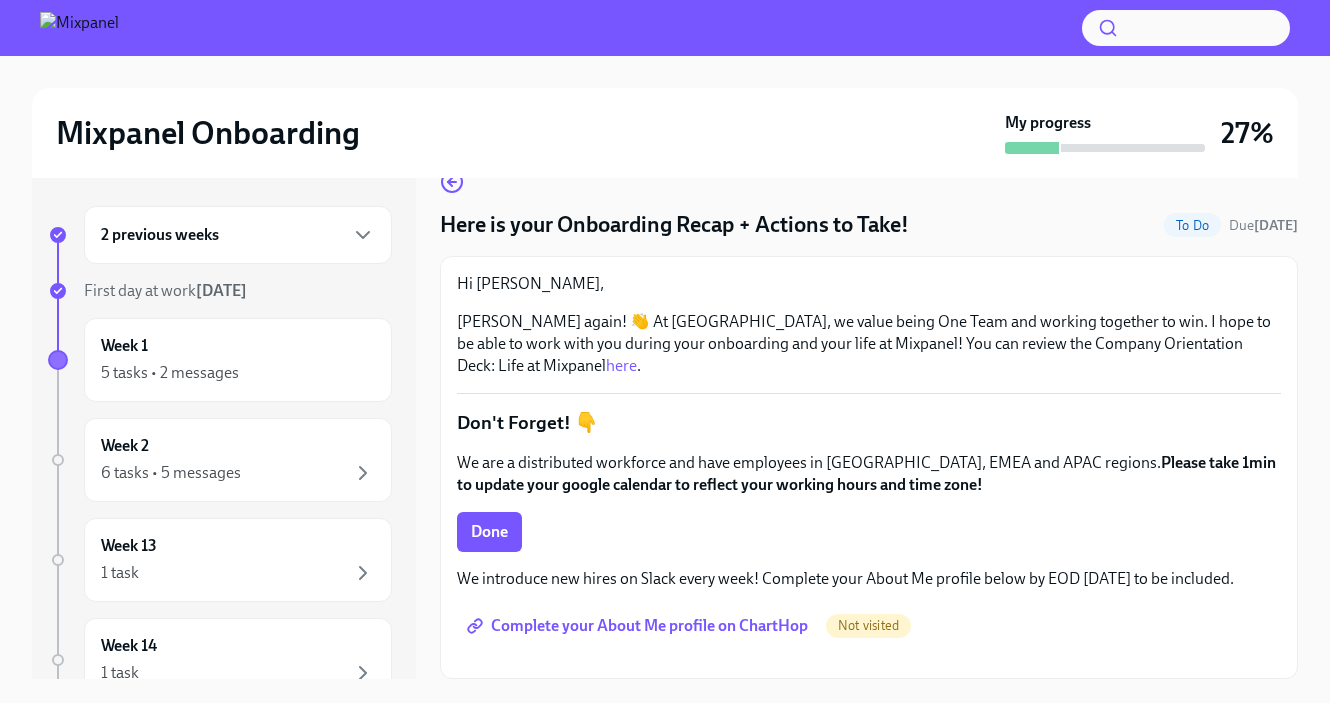 scroll, scrollTop: 178, scrollLeft: 0, axis: vertical 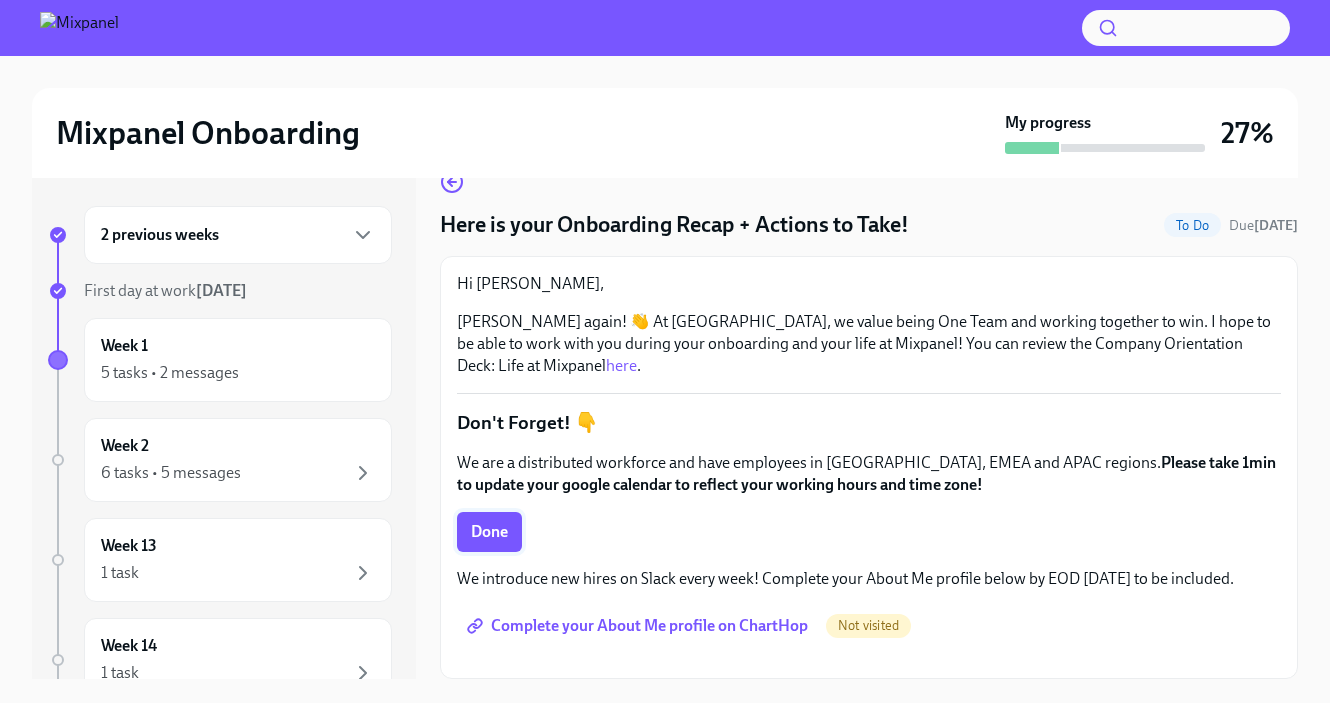 click on "Done" at bounding box center (489, 532) 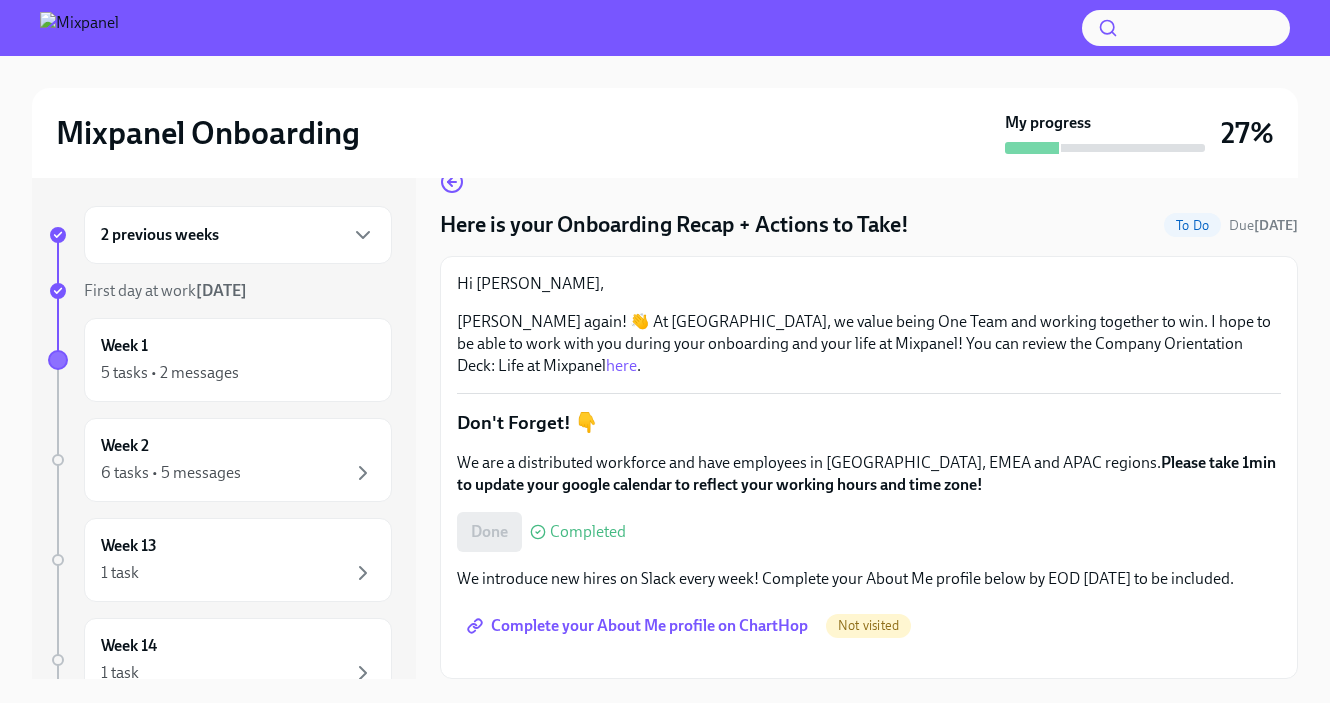 scroll, scrollTop: 224, scrollLeft: 0, axis: vertical 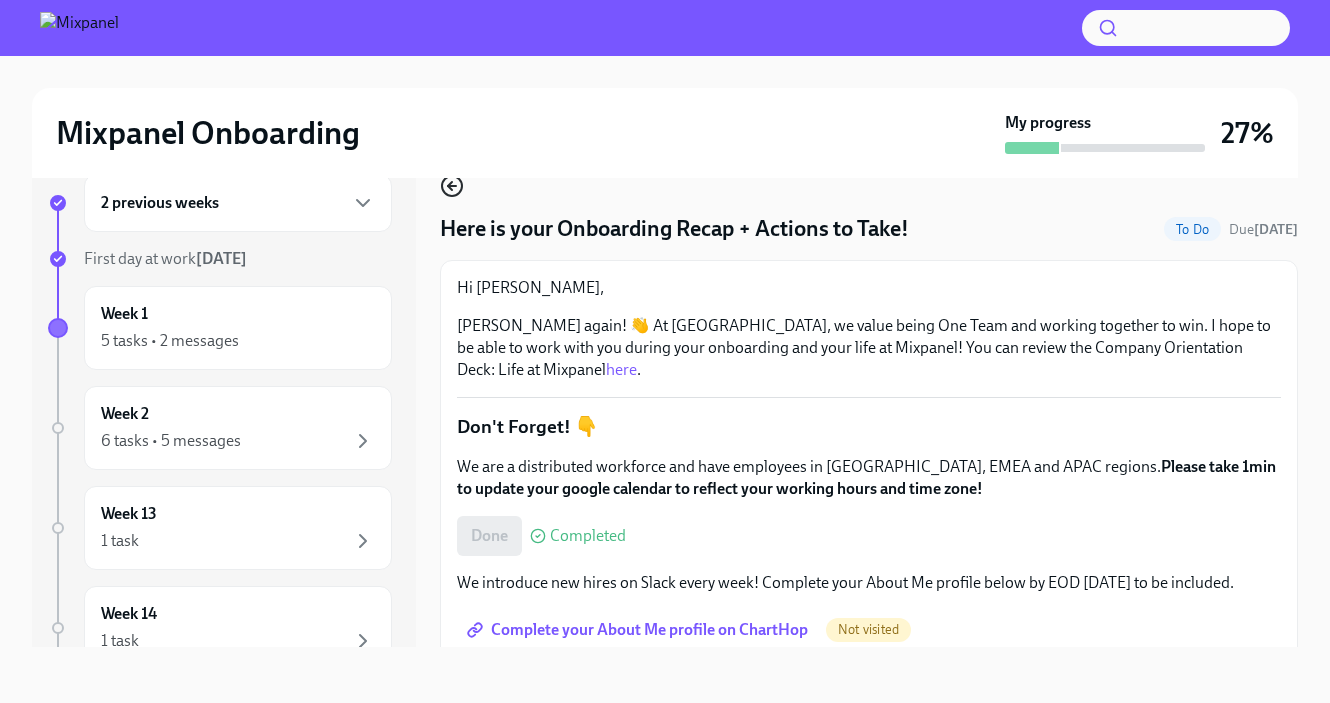click 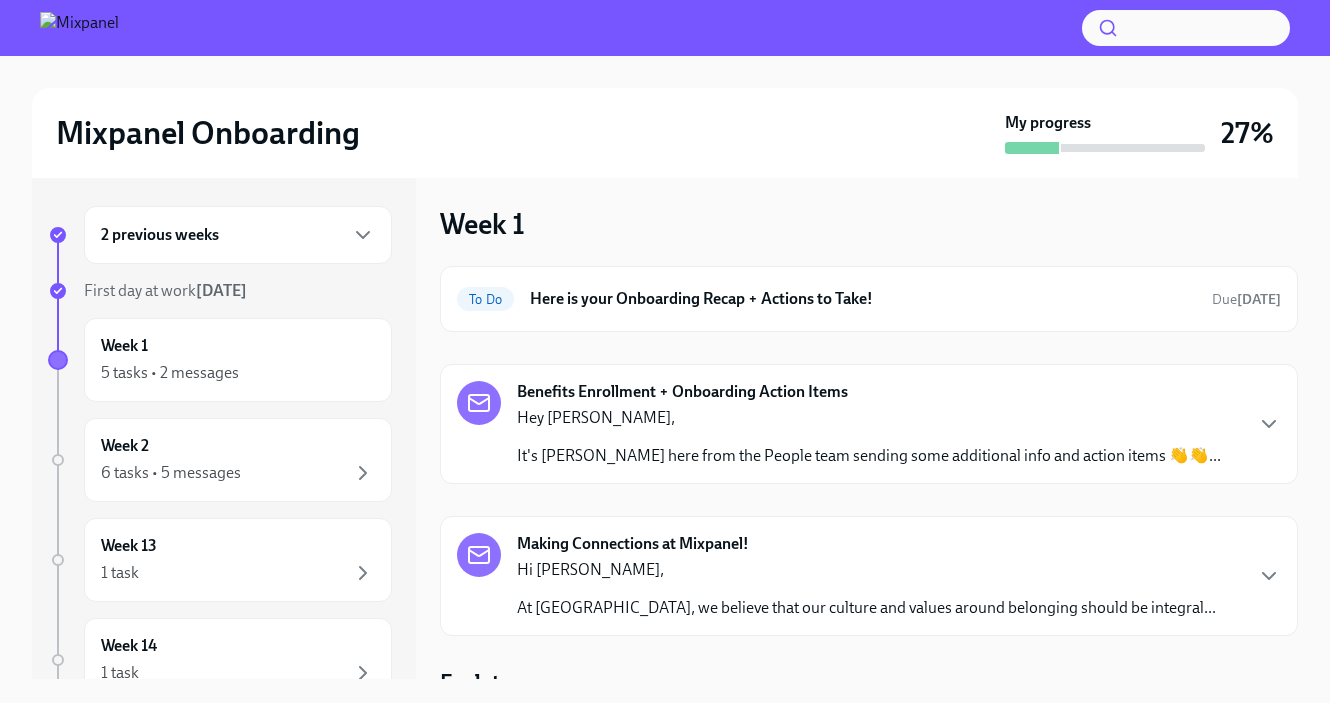 scroll, scrollTop: 4, scrollLeft: 0, axis: vertical 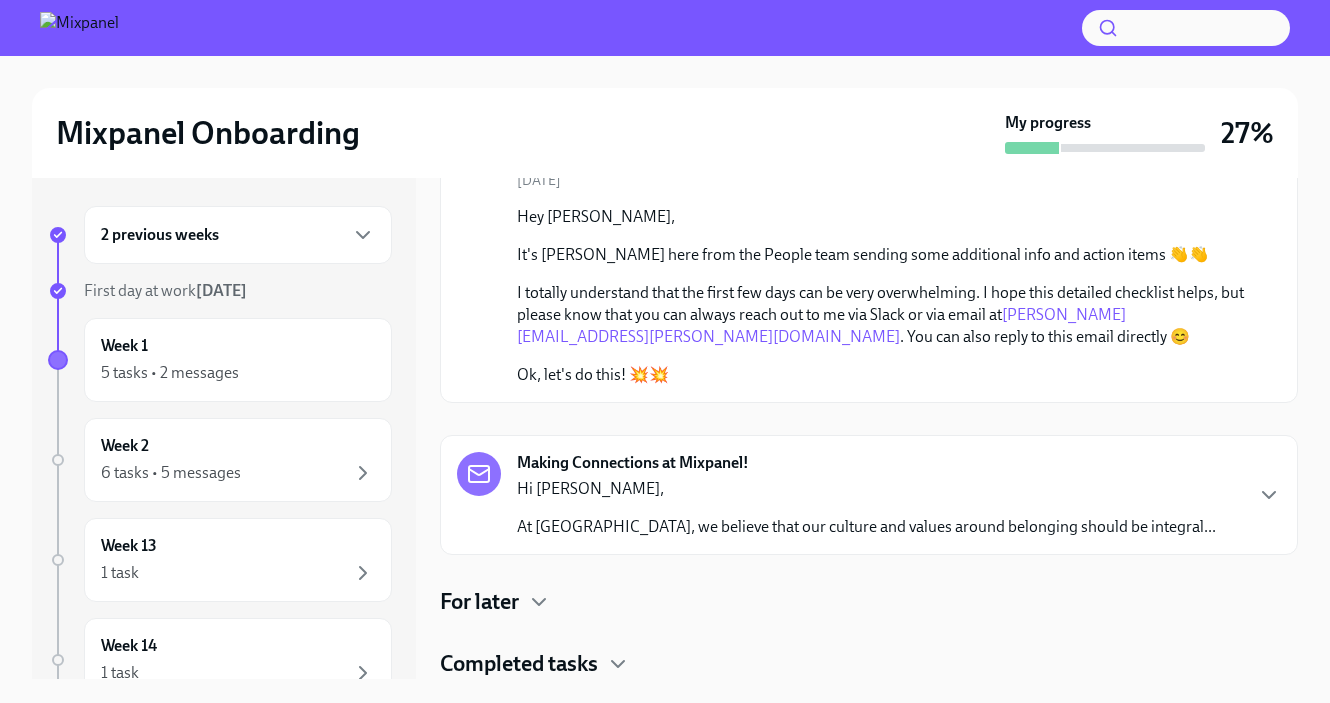 click on "Hi [PERSON_NAME],
At Mixpanel, we believe that our culture and values around belonging should be integral..." at bounding box center (866, 508) 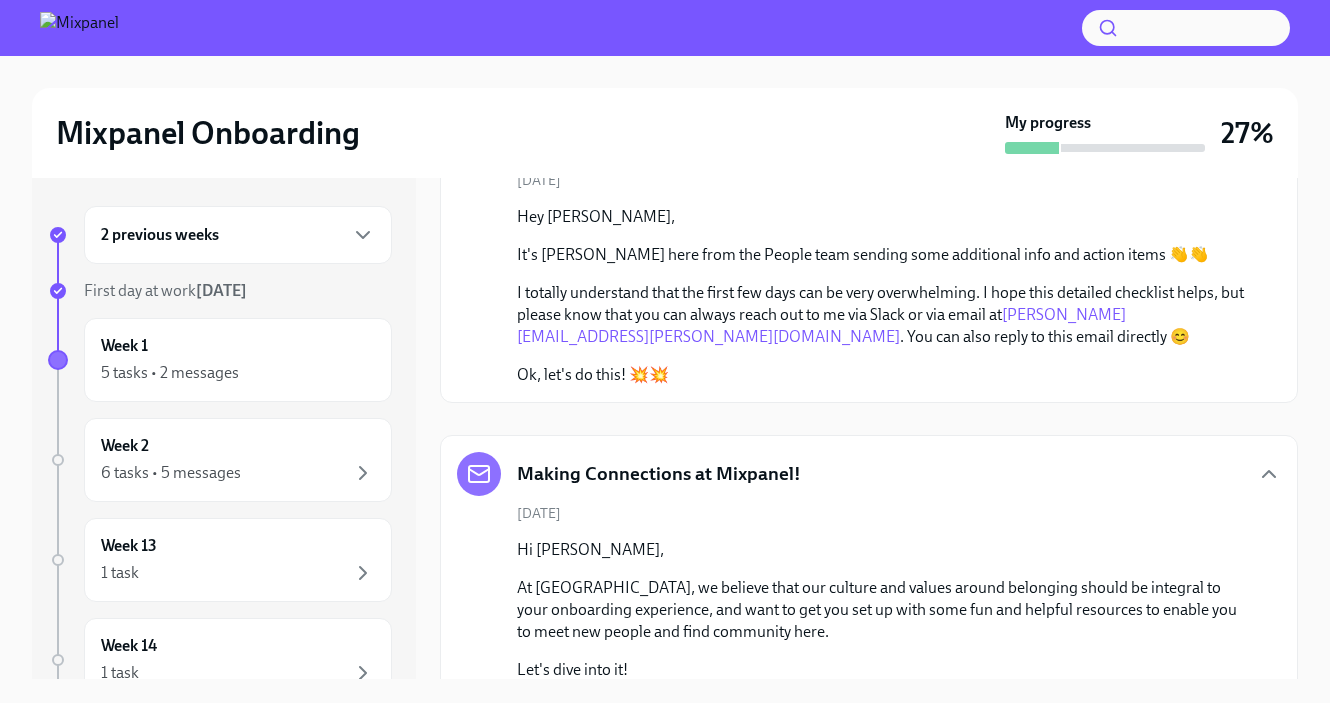 scroll, scrollTop: 583, scrollLeft: 0, axis: vertical 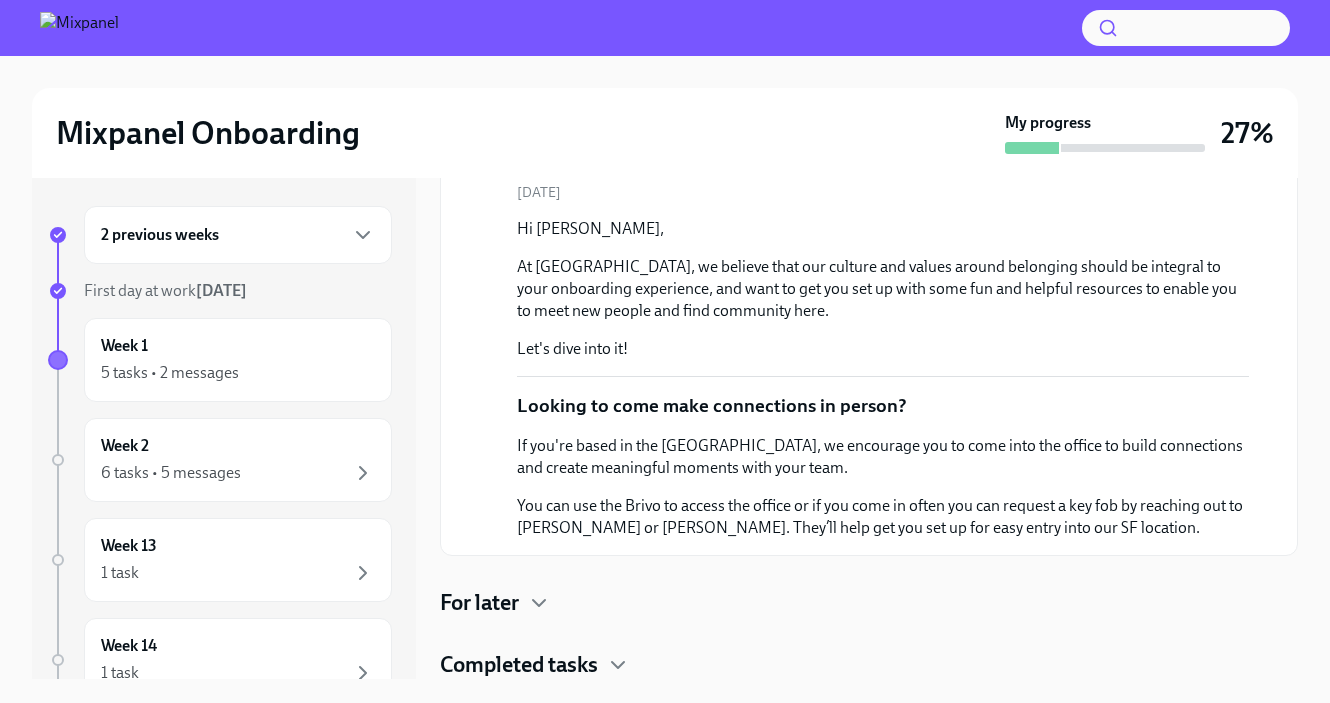 click on "For later" at bounding box center (869, 603) 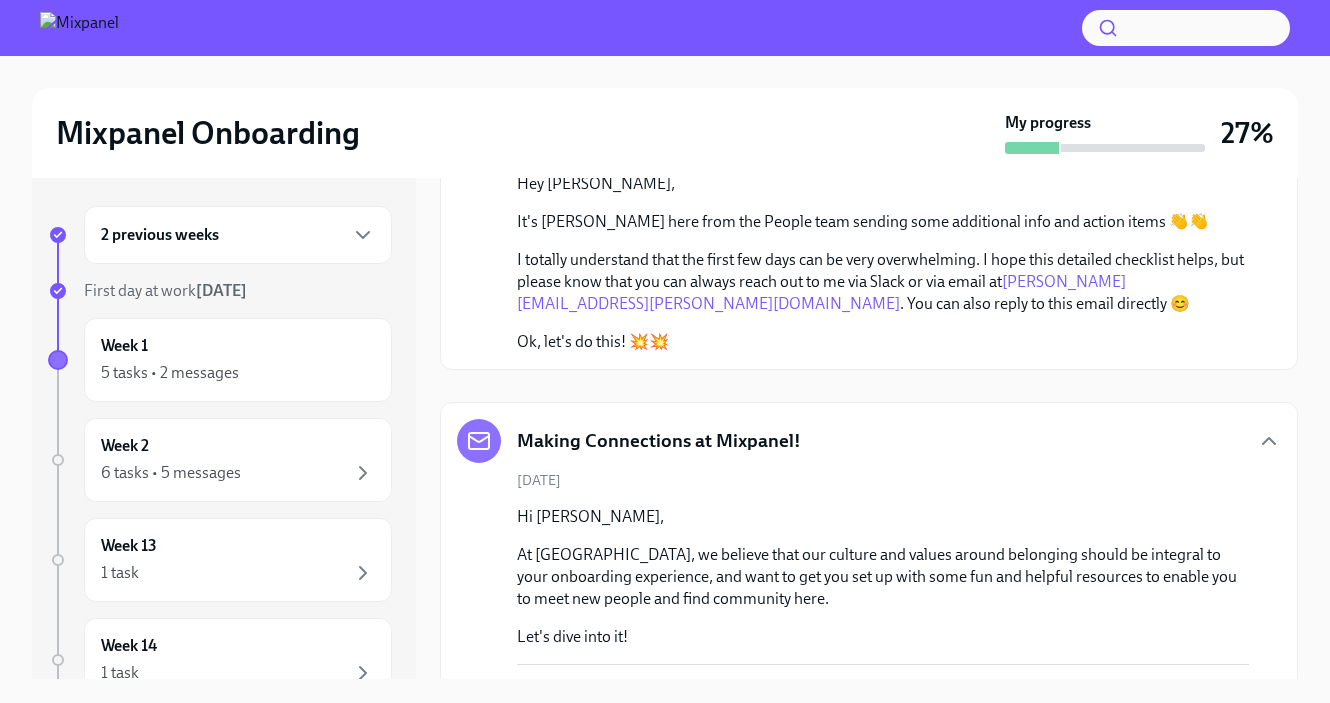 scroll, scrollTop: 0, scrollLeft: 0, axis: both 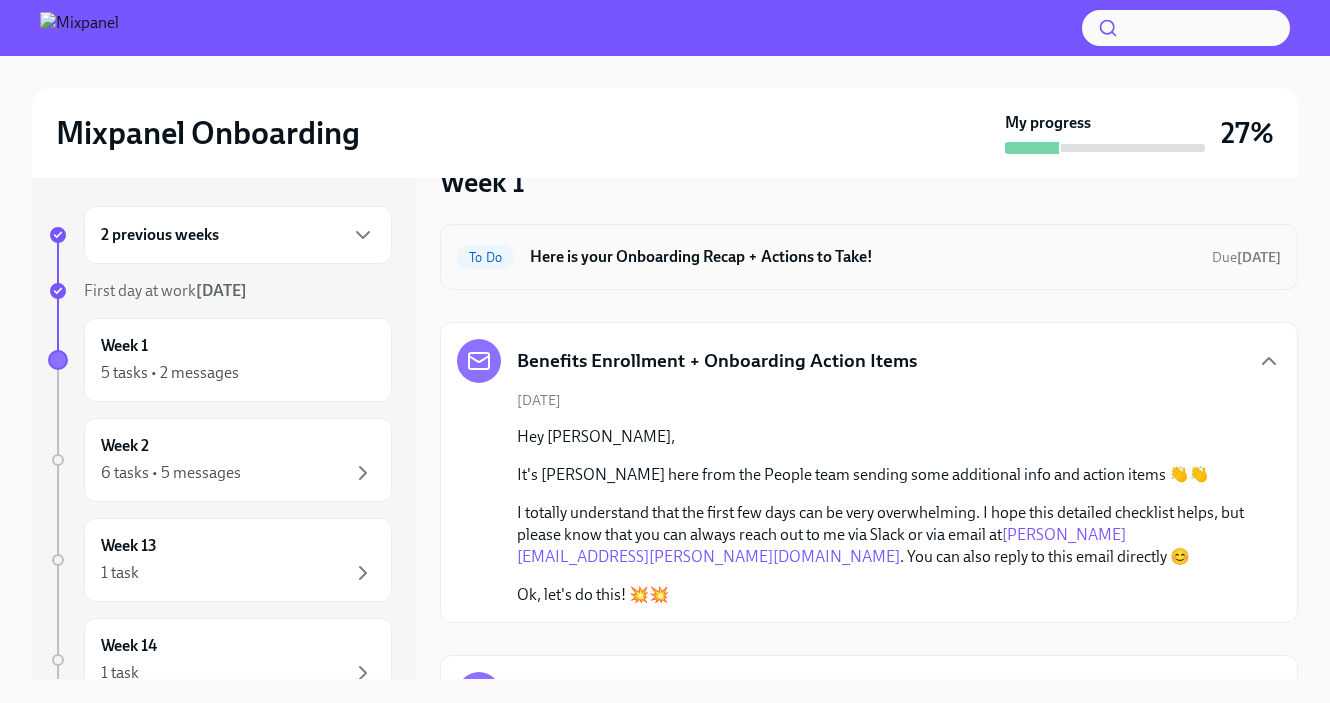 click on "Here is your Onboarding Recap + Actions to Take!" at bounding box center [863, 257] 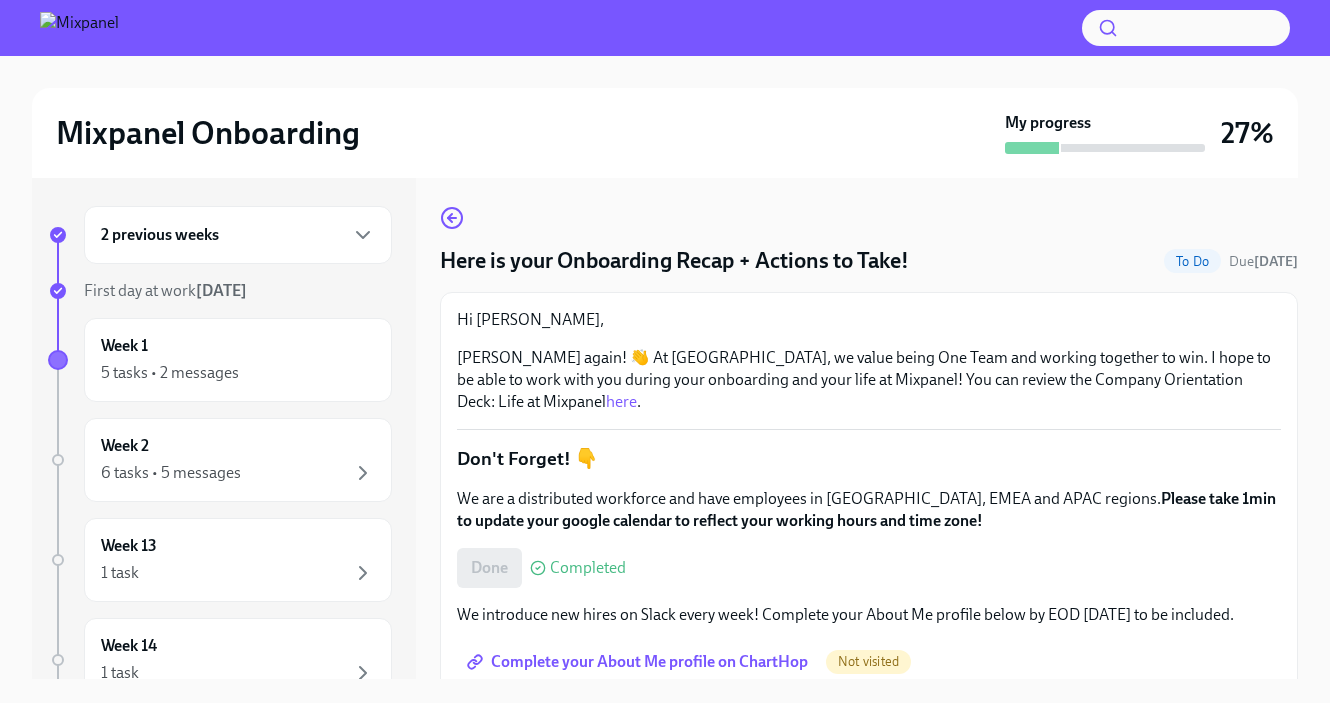 scroll, scrollTop: 224, scrollLeft: 0, axis: vertical 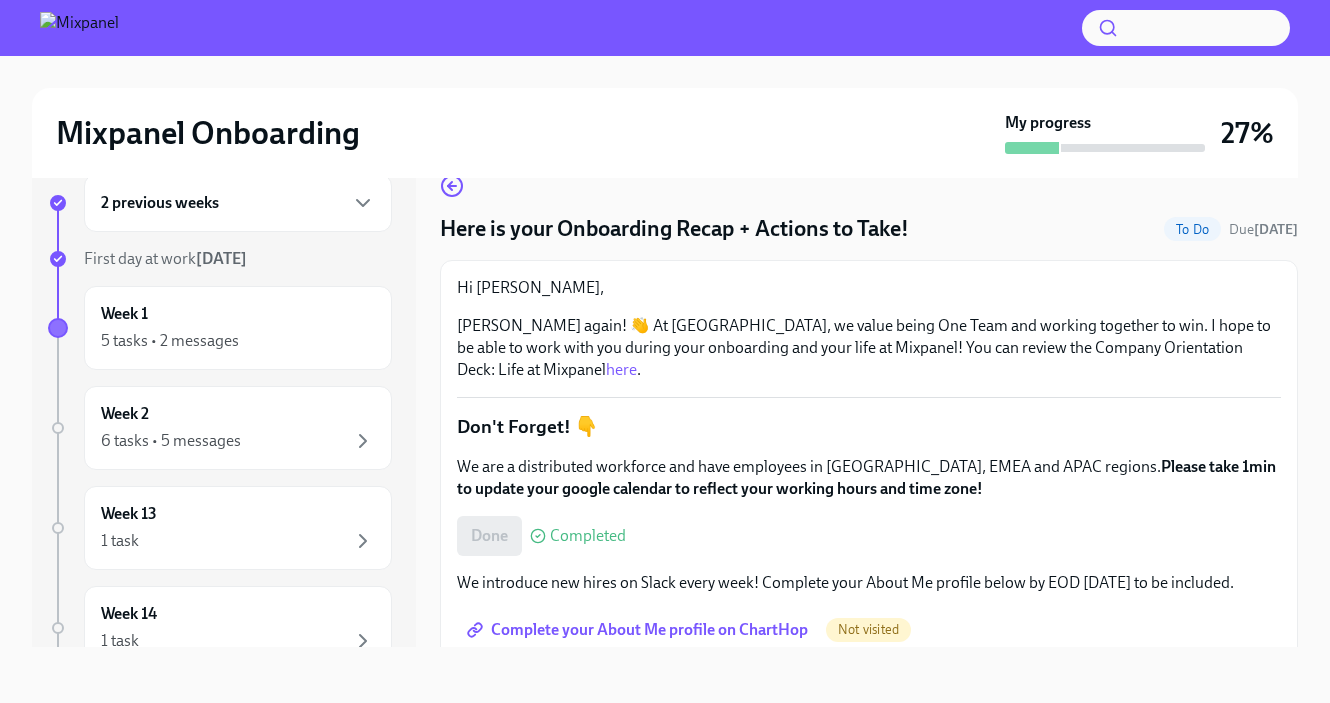click on "Complete your About Me profile on ChartHop" at bounding box center [639, 630] 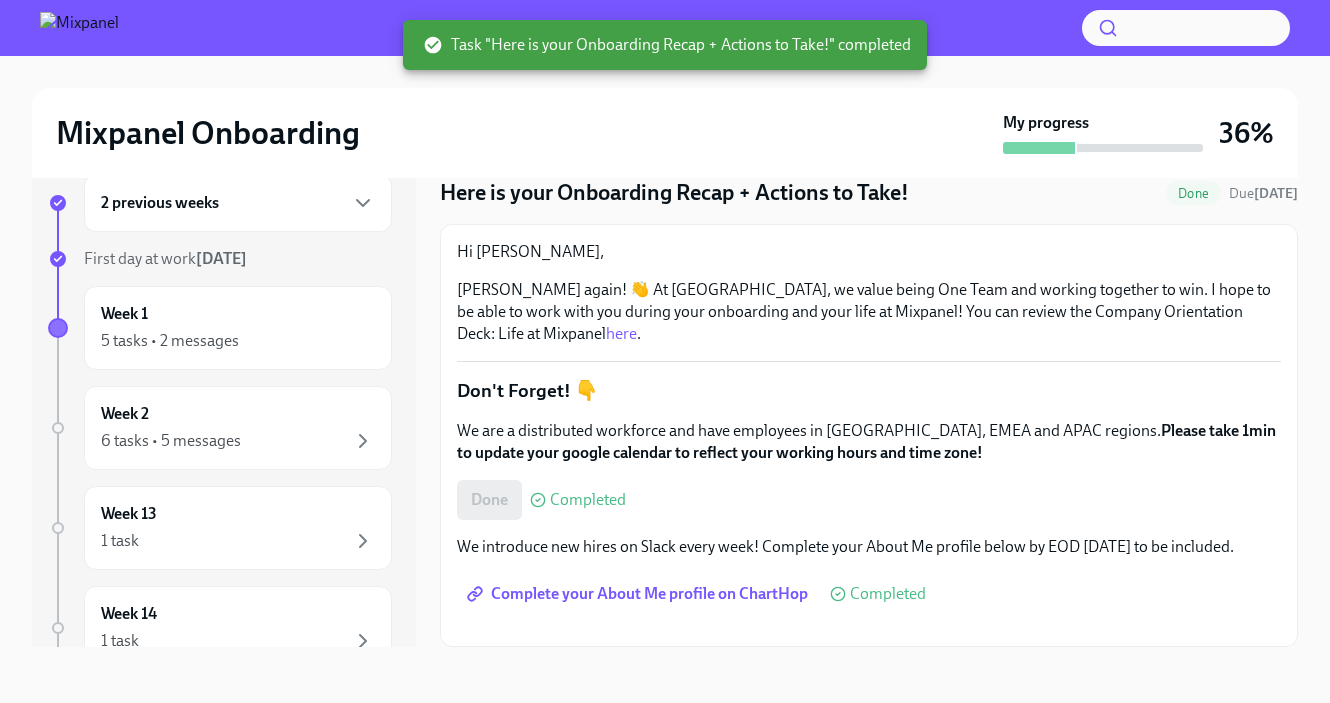 scroll, scrollTop: 0, scrollLeft: 0, axis: both 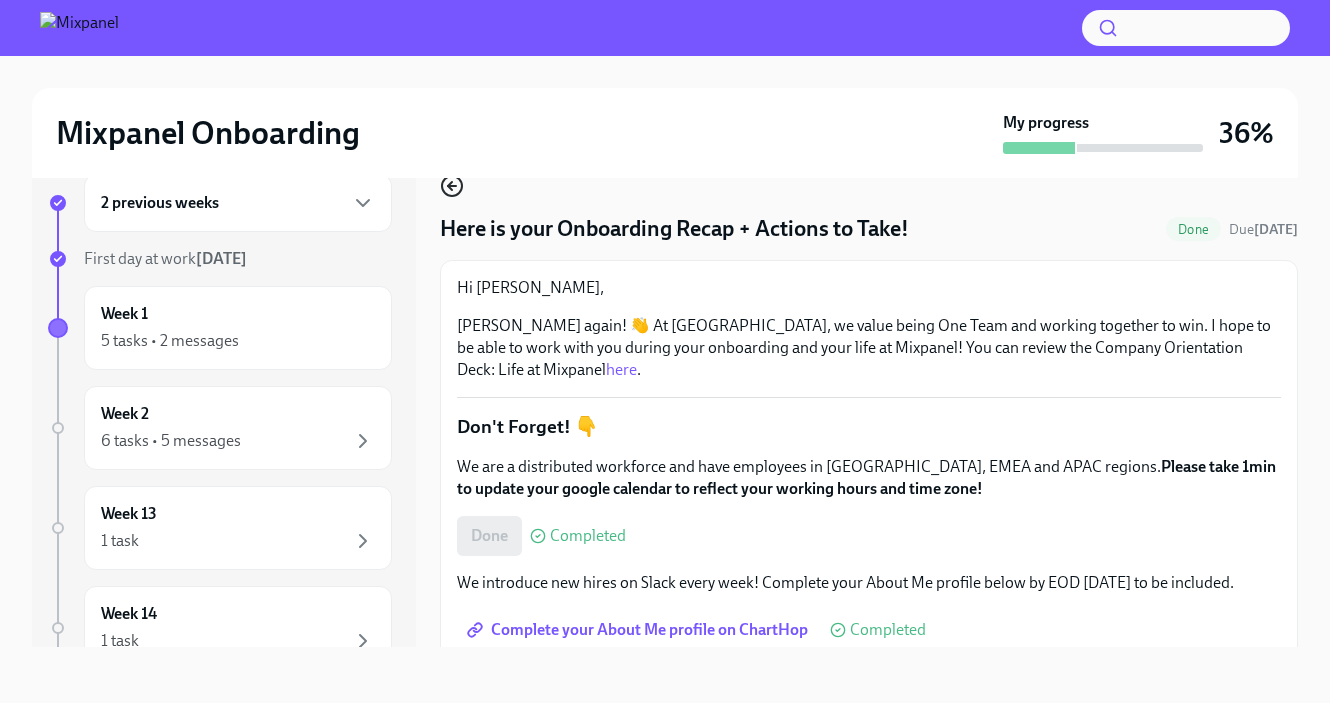 click 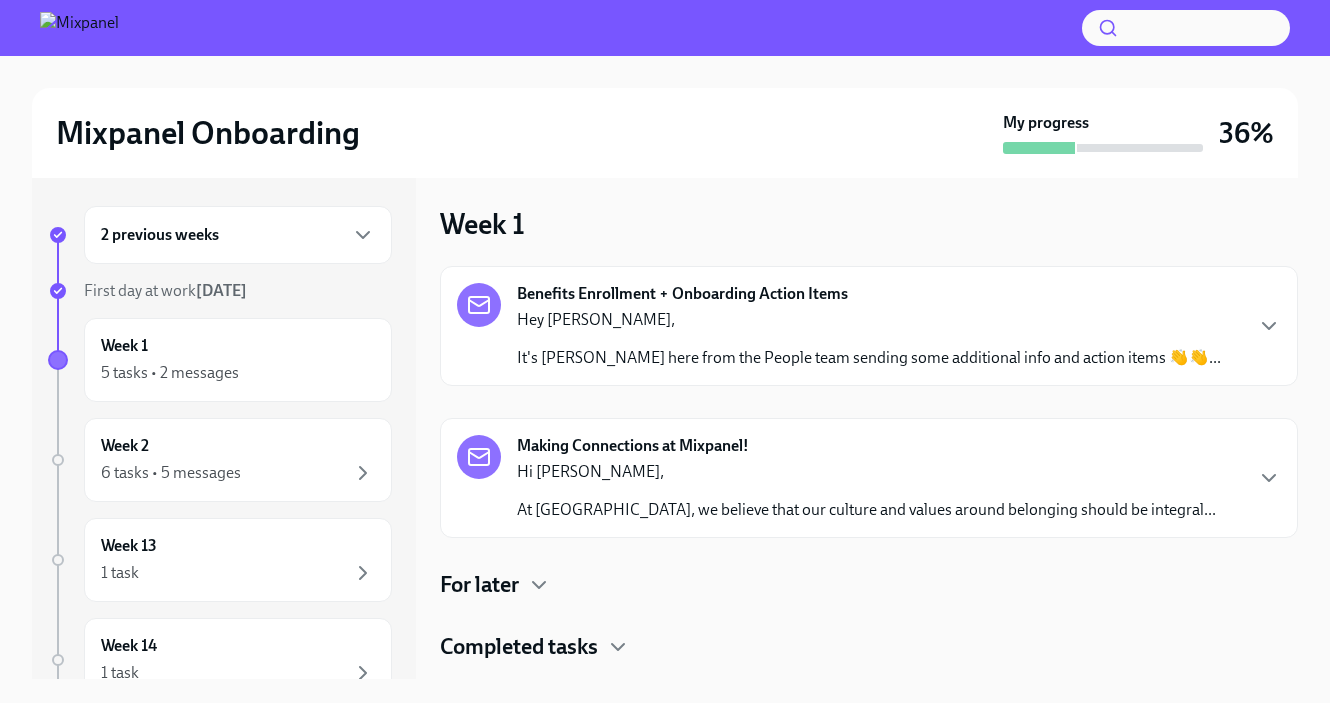 scroll, scrollTop: 4, scrollLeft: 0, axis: vertical 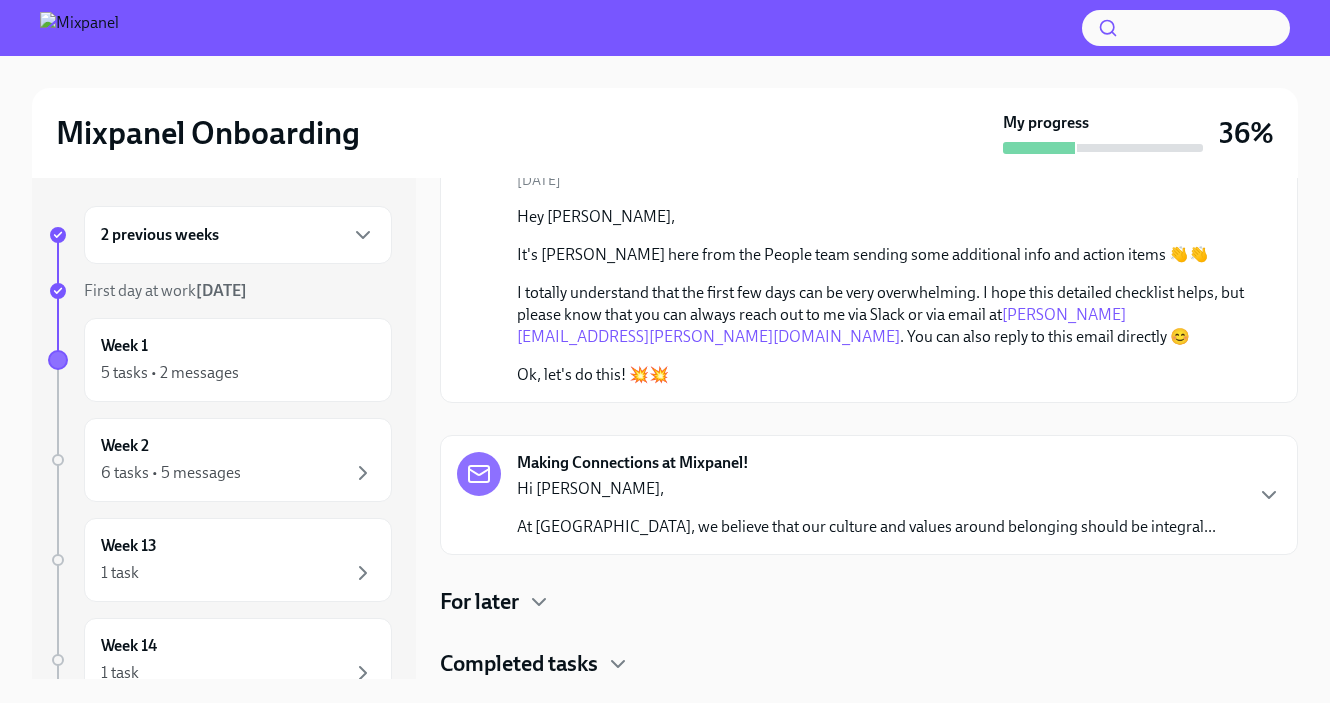 click on "Ok, let's do this! 💥💥" at bounding box center [883, 375] 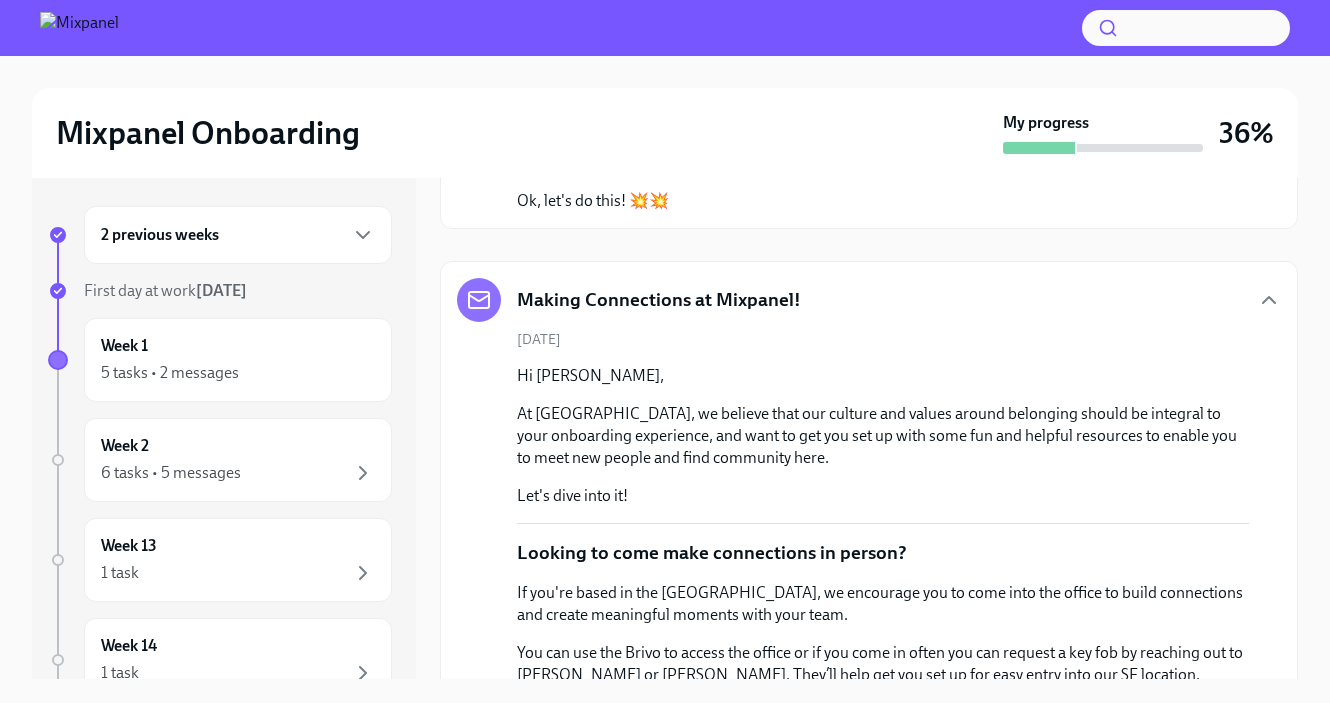 scroll, scrollTop: 485, scrollLeft: 0, axis: vertical 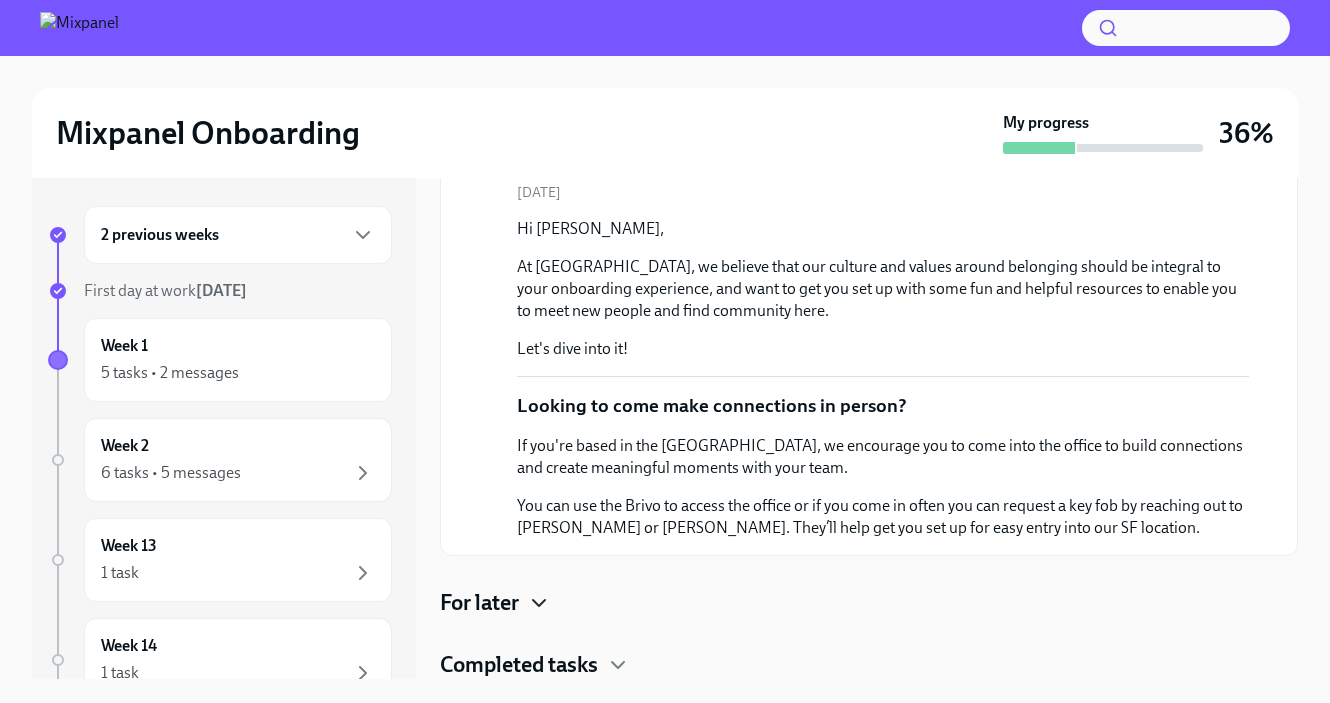 click 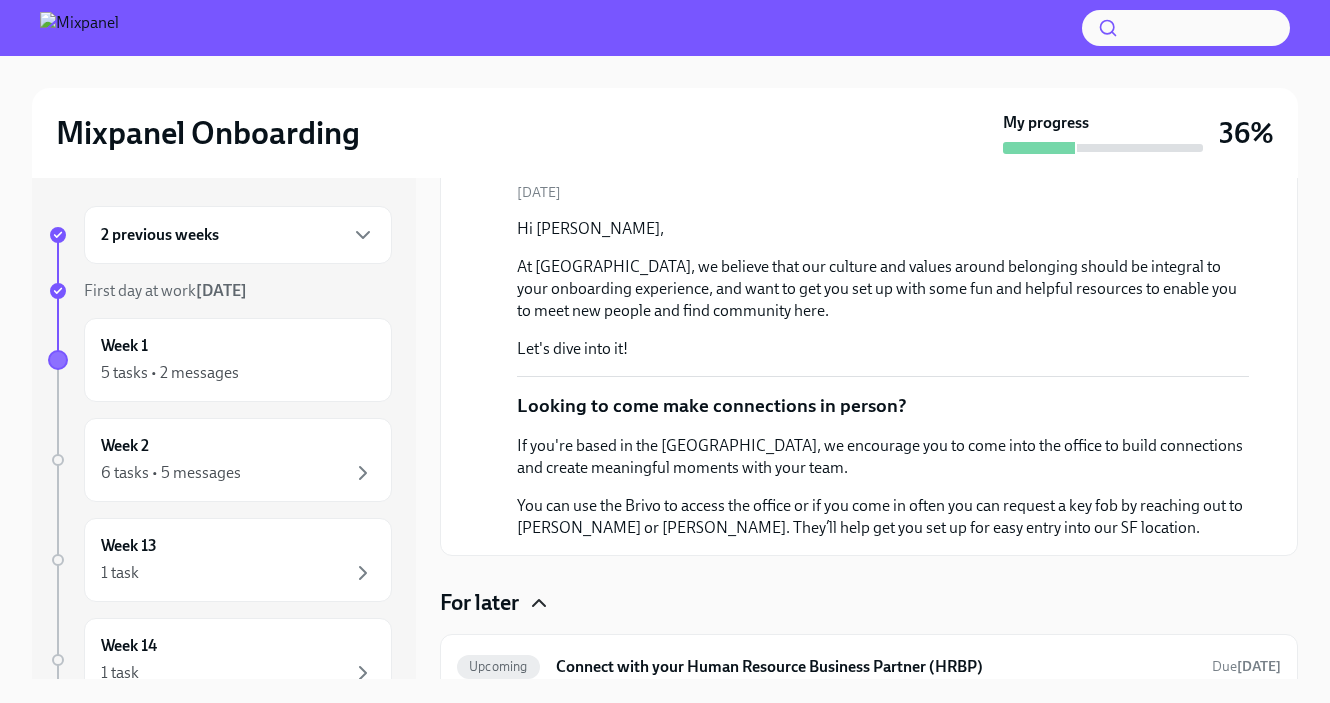 scroll, scrollTop: 665, scrollLeft: 0, axis: vertical 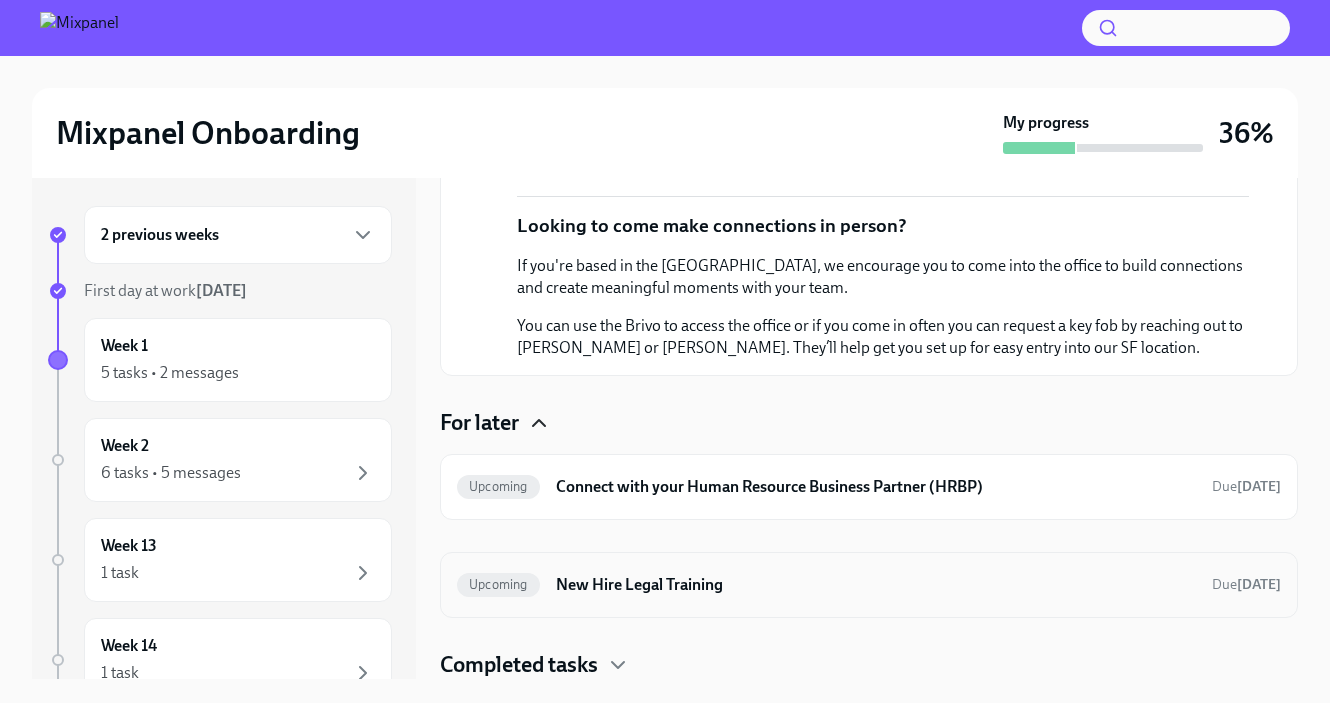 click on "New Hire Legal Training" at bounding box center [876, 585] 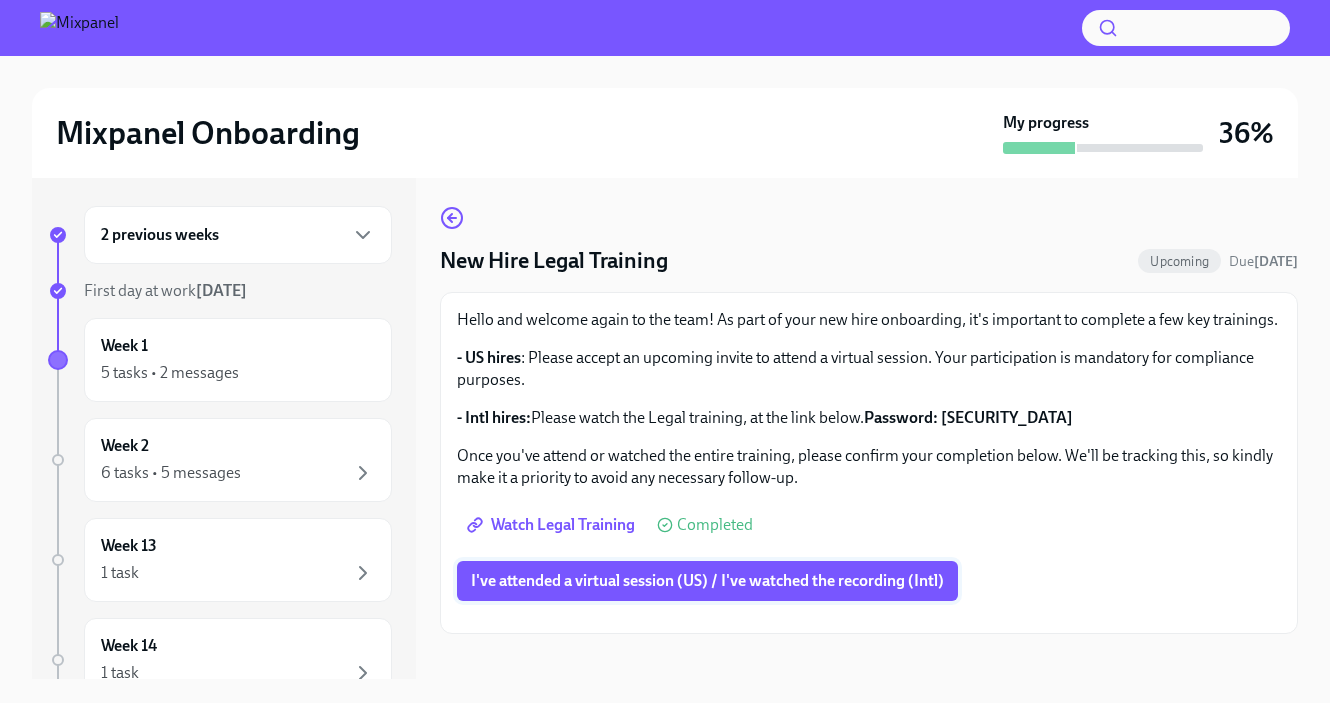 click on "I've attended a virtual session (US) / I've watched the recording (Intl)" at bounding box center [707, 581] 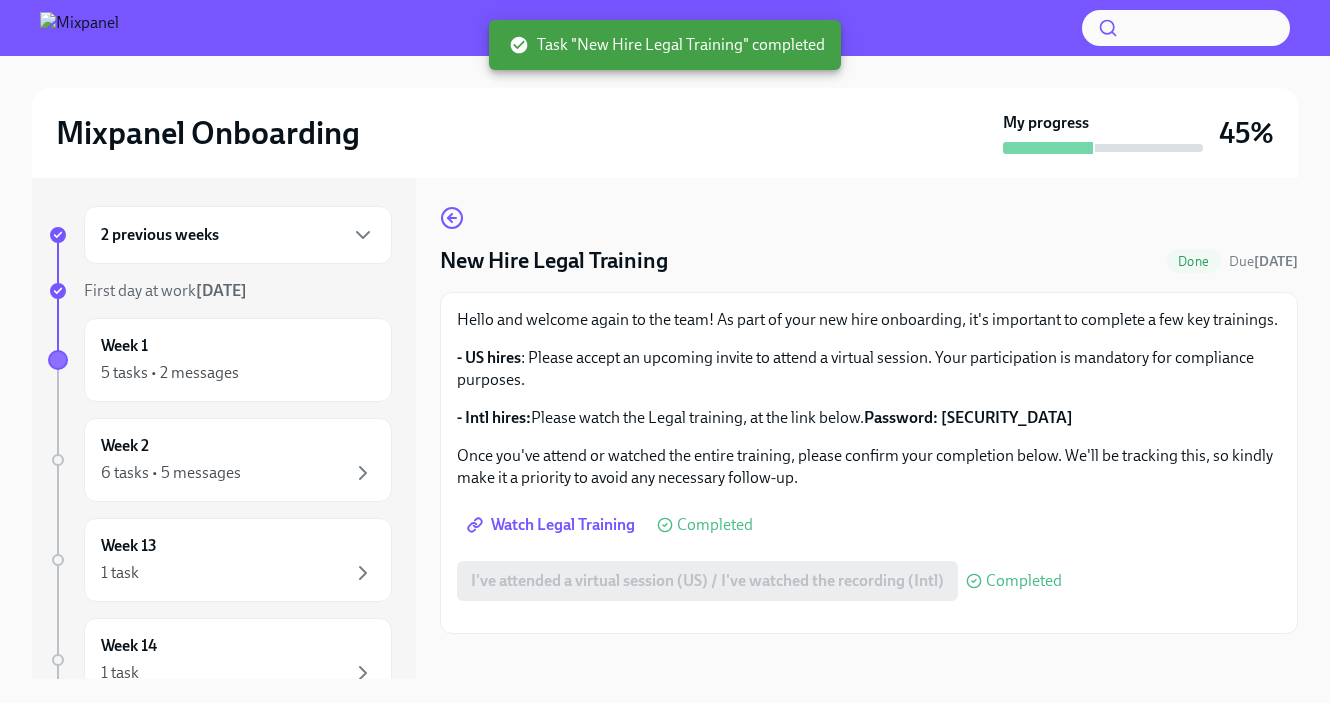 scroll, scrollTop: 0, scrollLeft: 0, axis: both 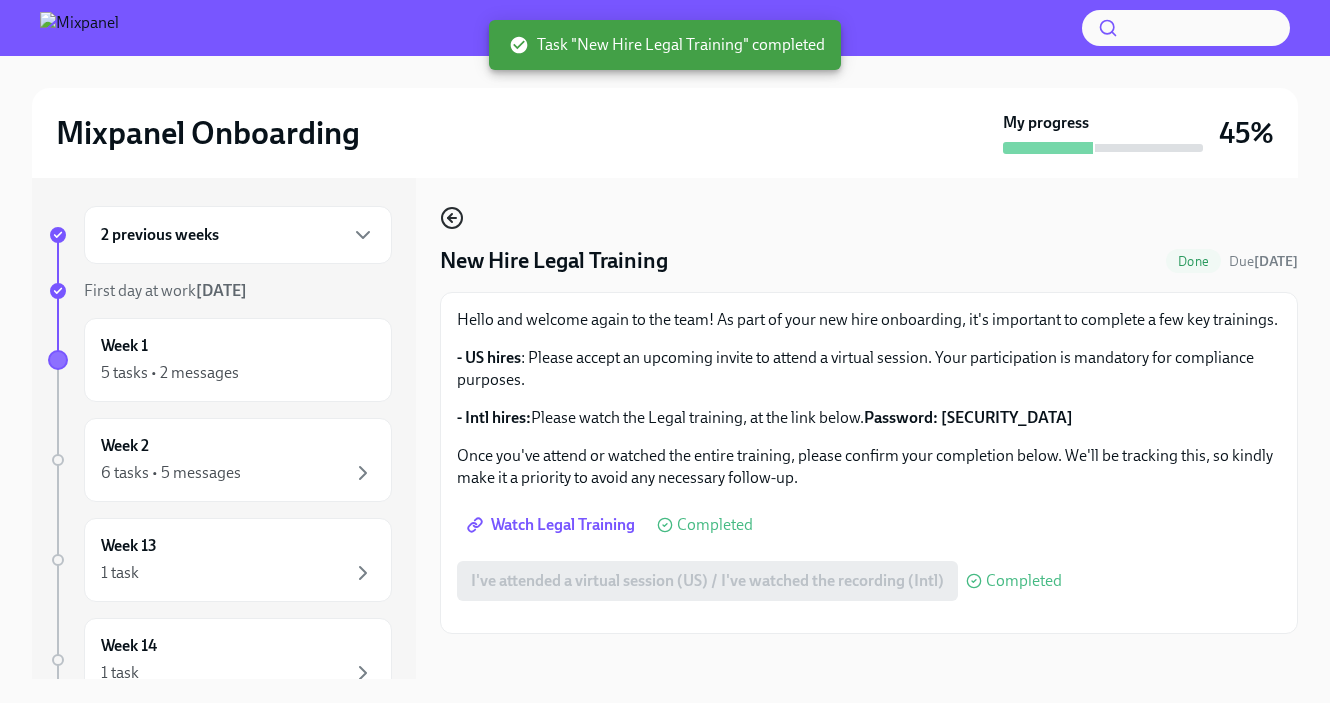 click 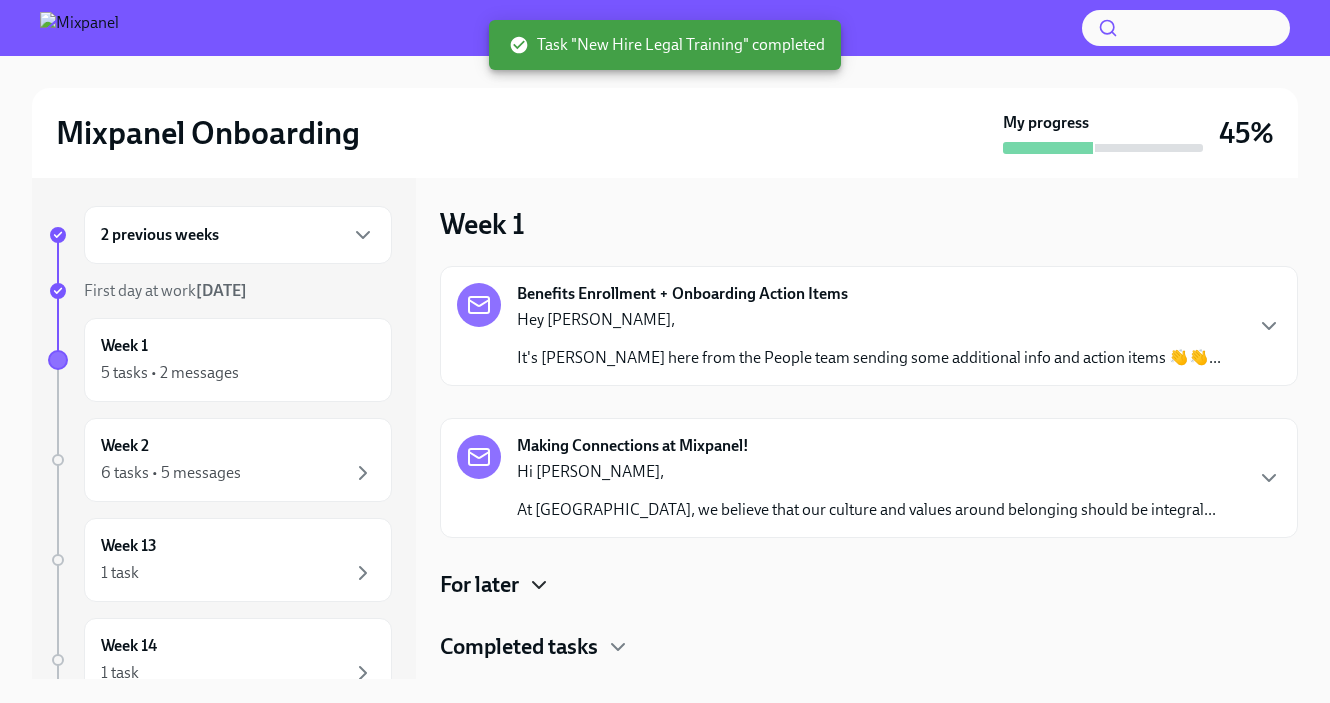 click 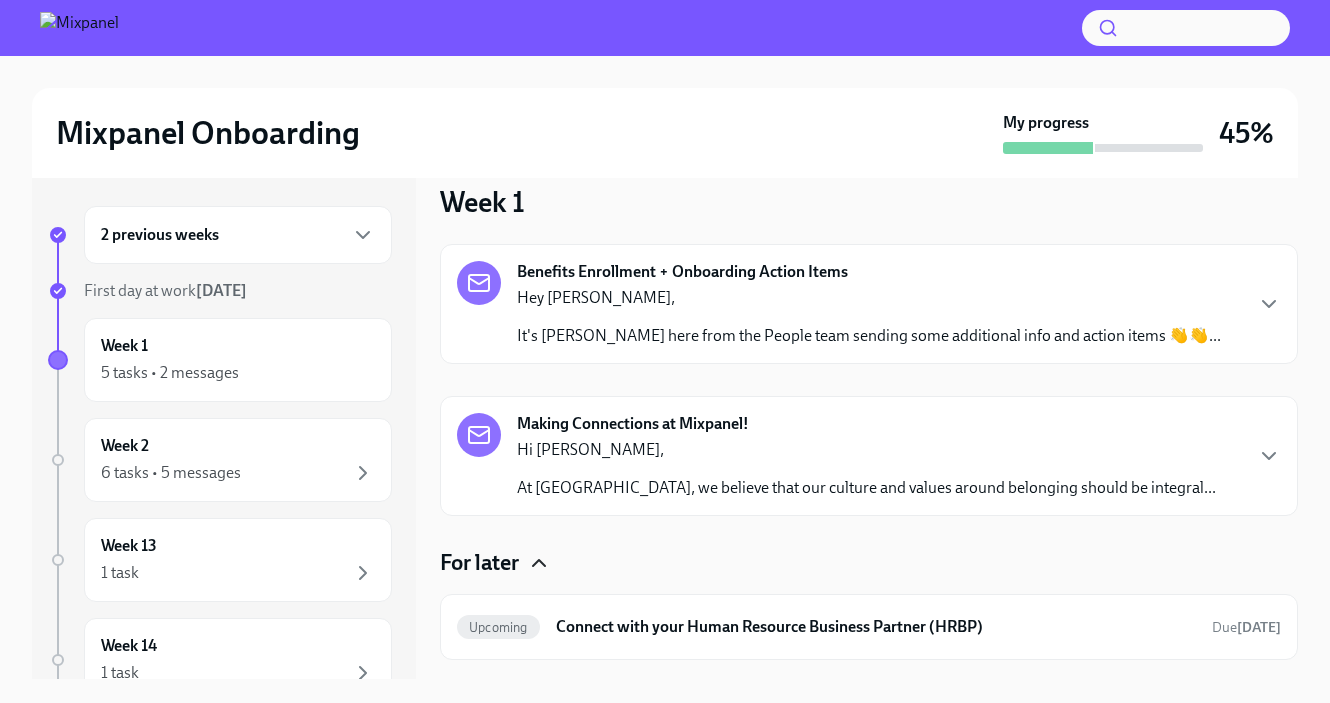 scroll, scrollTop: 14, scrollLeft: 0, axis: vertical 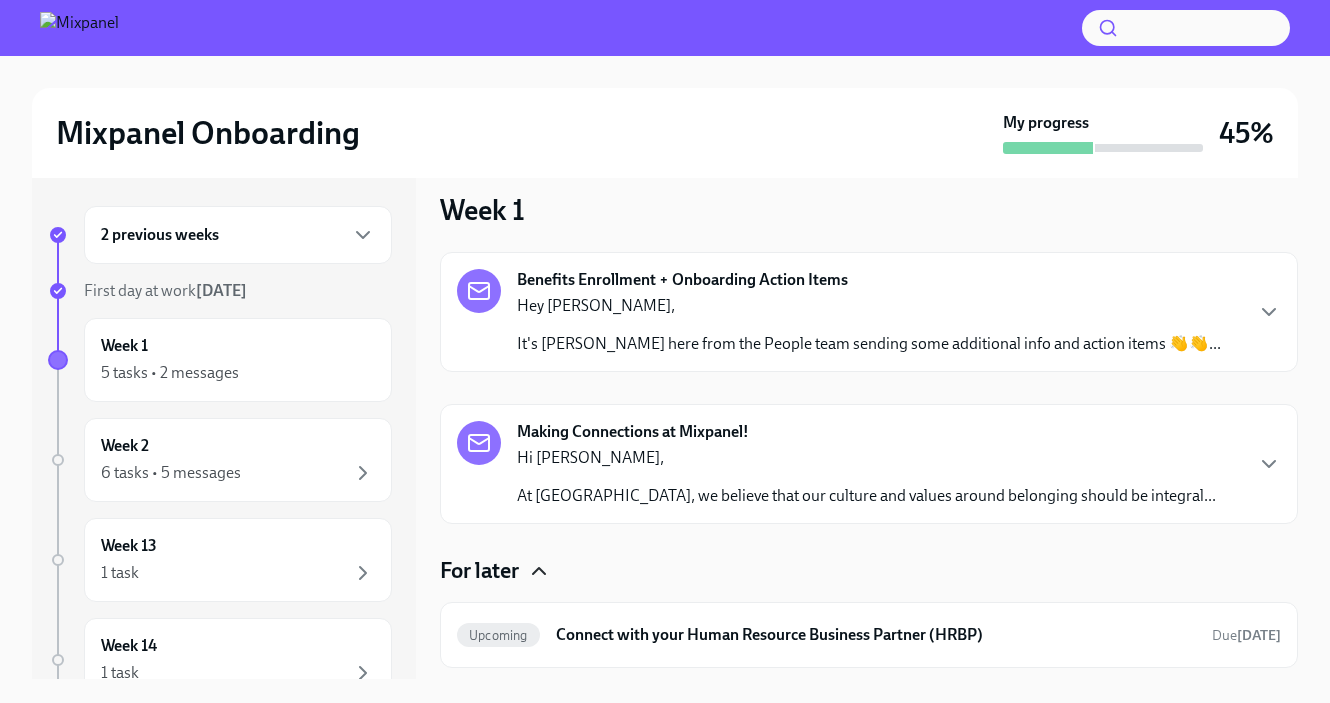 click on "It's [PERSON_NAME] here from the People team sending some additional info and action items 👋👋..." at bounding box center (869, 344) 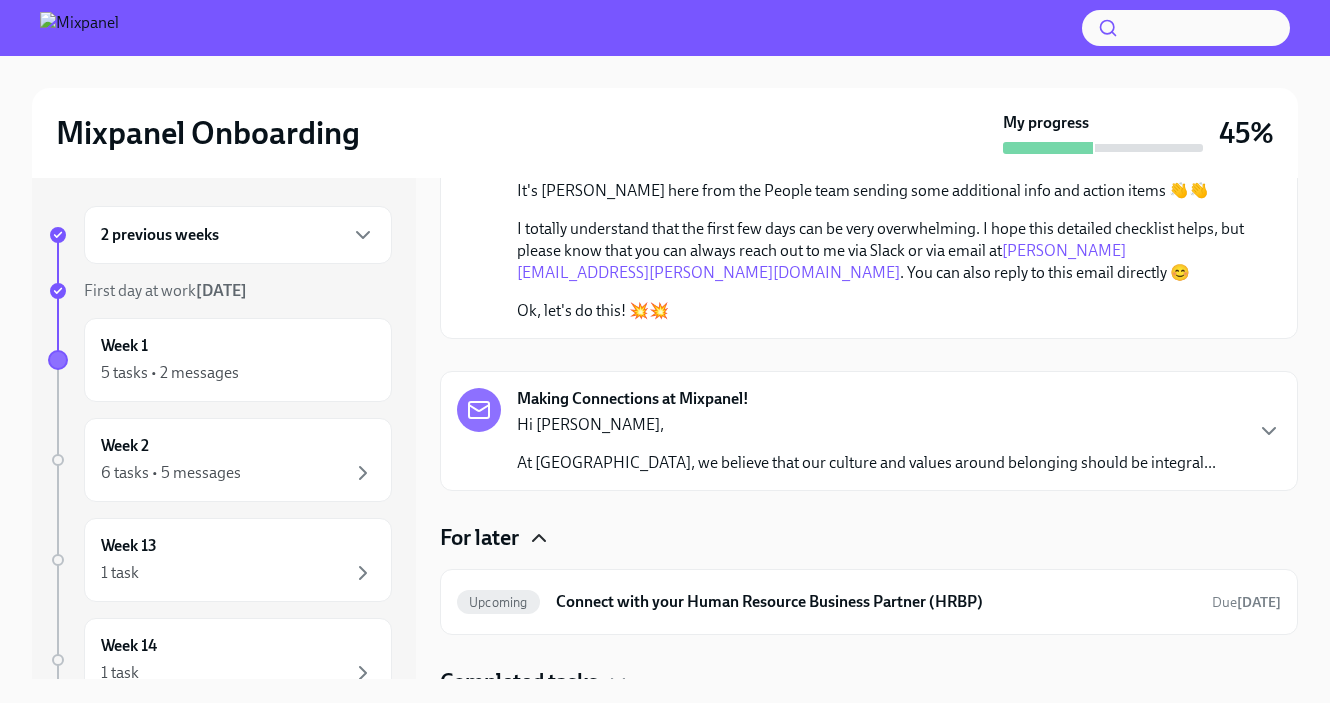 click on "At [GEOGRAPHIC_DATA], we believe that our culture and values around belonging should be integral..." at bounding box center [866, 463] 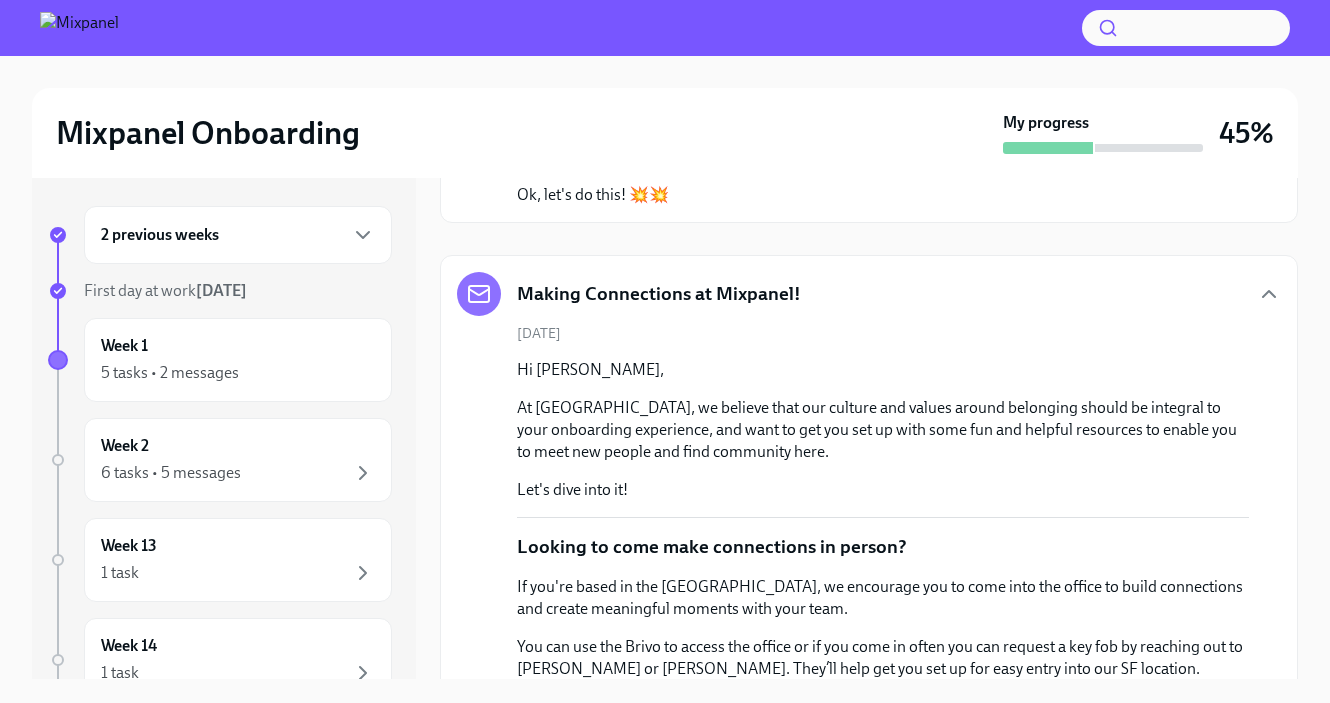 scroll, scrollTop: 306, scrollLeft: 0, axis: vertical 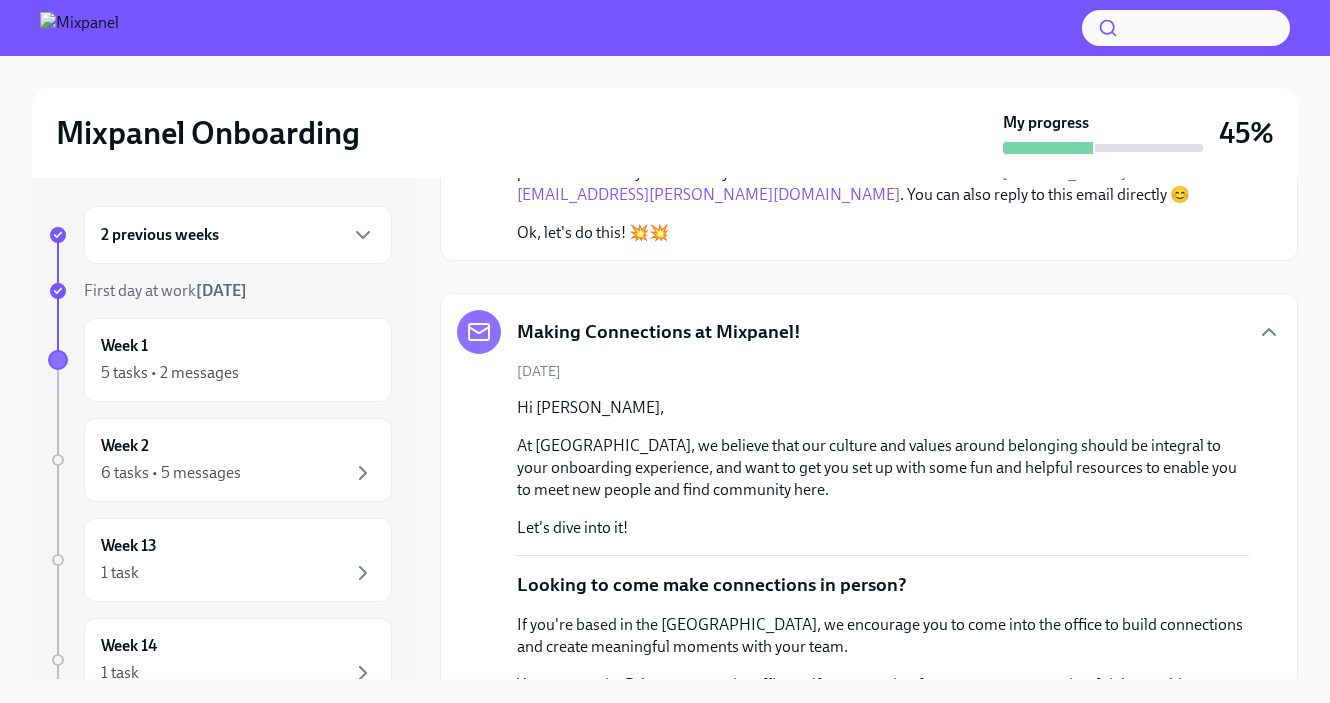 click on "At [GEOGRAPHIC_DATA], we believe that our culture and values around belonging should be integral to your onboarding experience, and want to get you set up with some fun and helpful resources to enable you to meet new people and find community here." at bounding box center (883, 468) 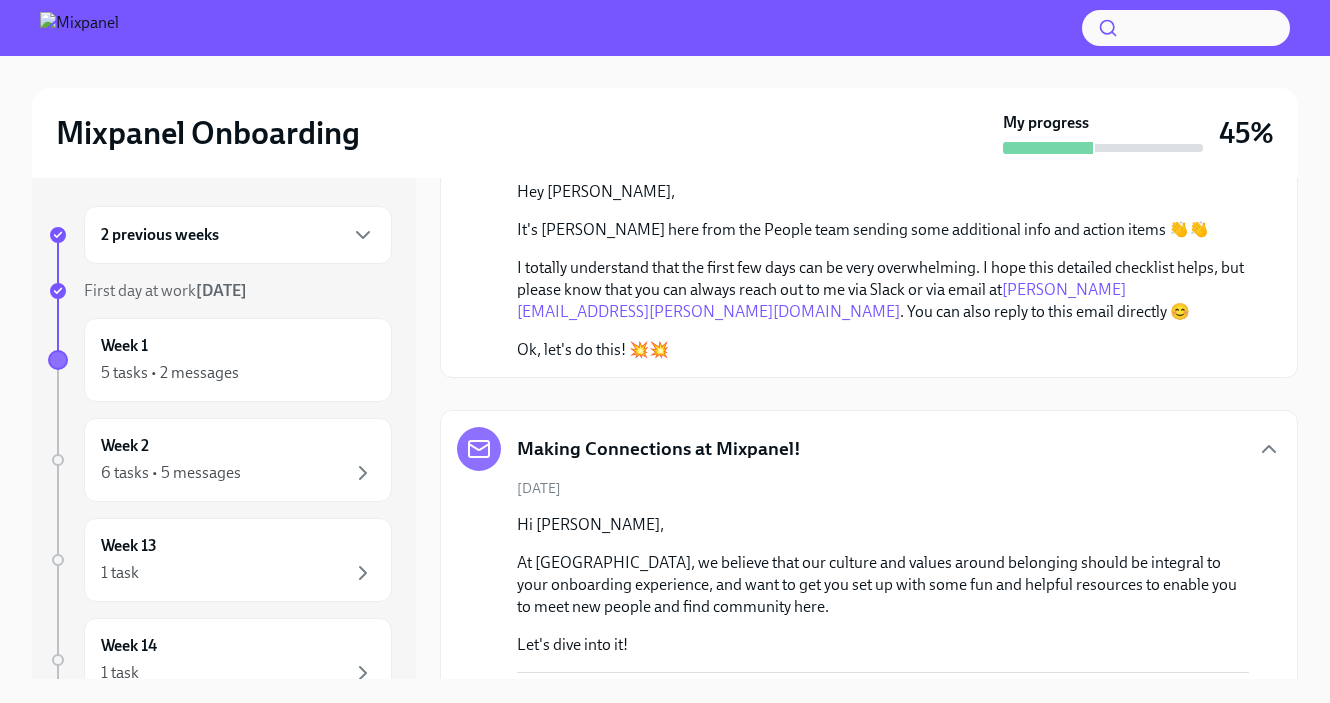 scroll, scrollTop: 153, scrollLeft: 0, axis: vertical 